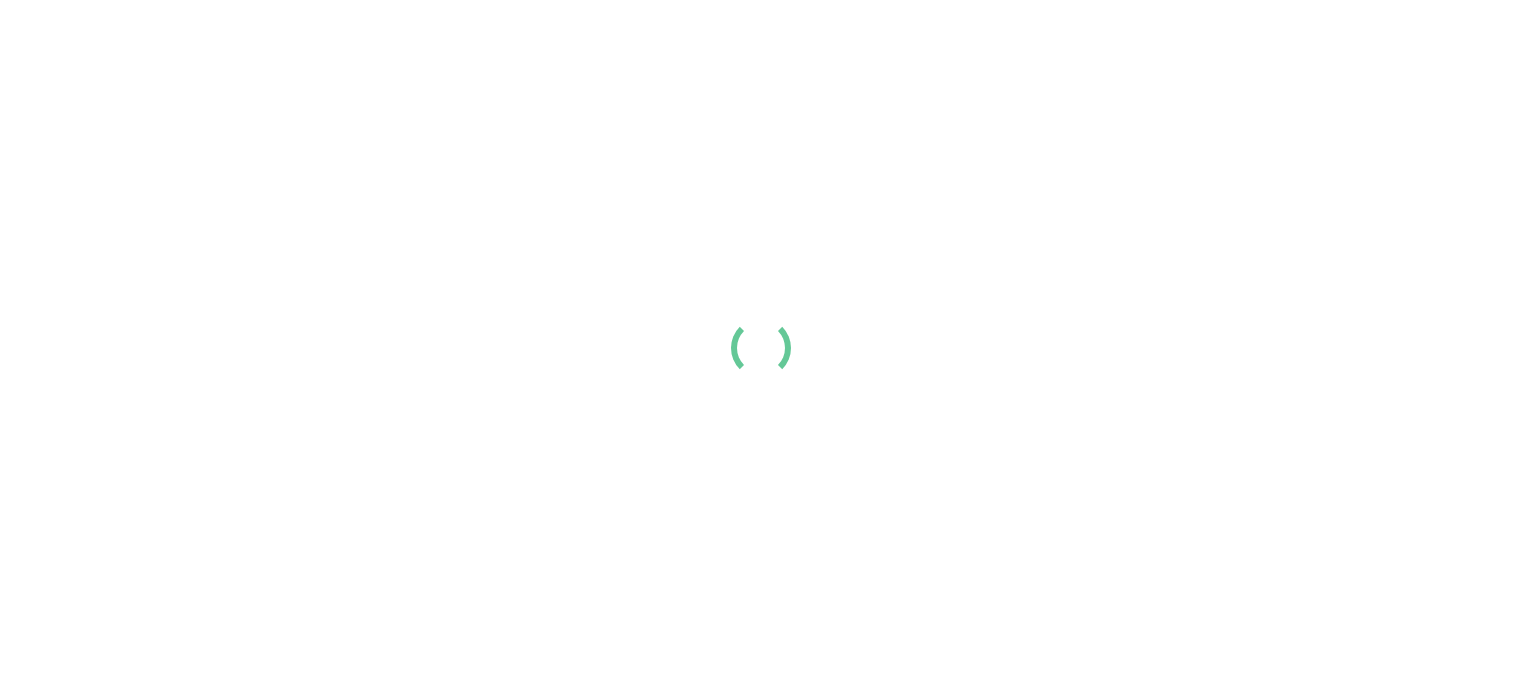 scroll, scrollTop: 0, scrollLeft: 0, axis: both 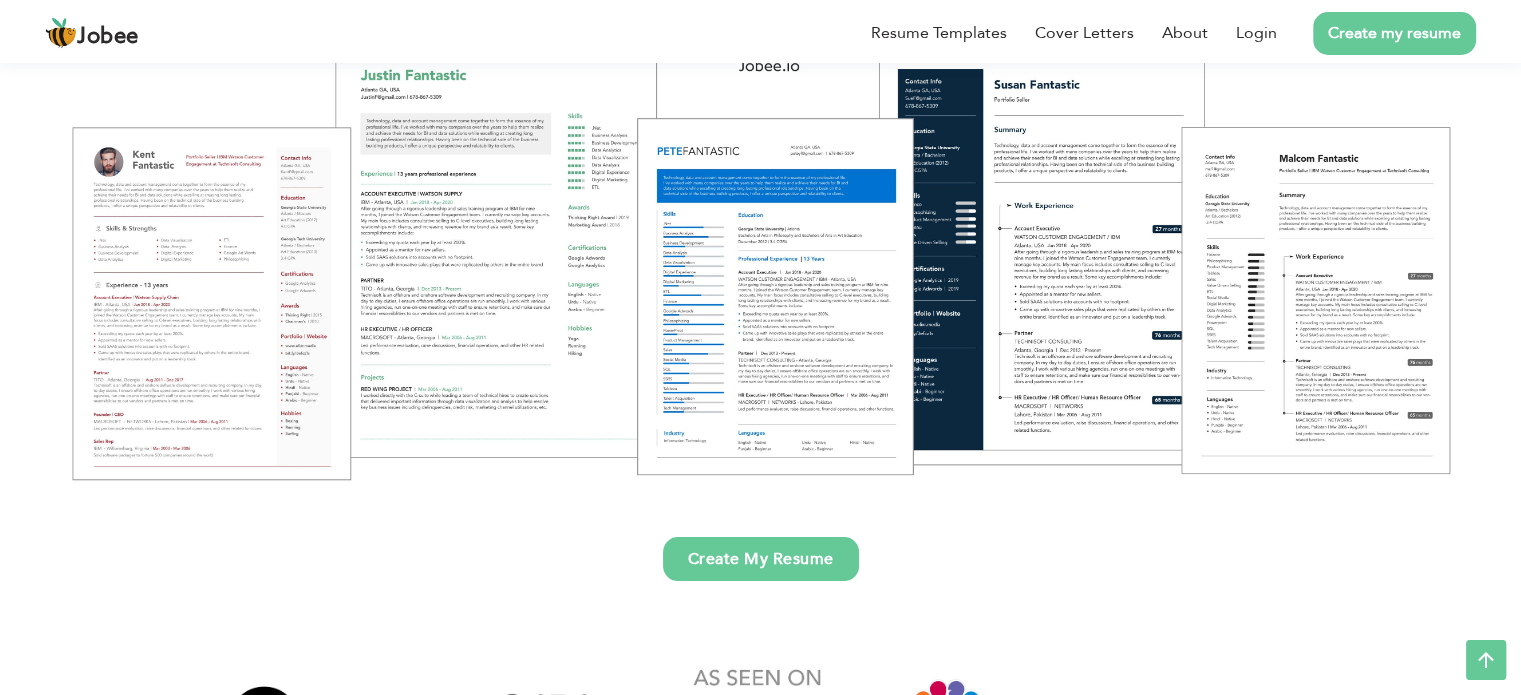 click on "Create My Resume" at bounding box center (761, 559) 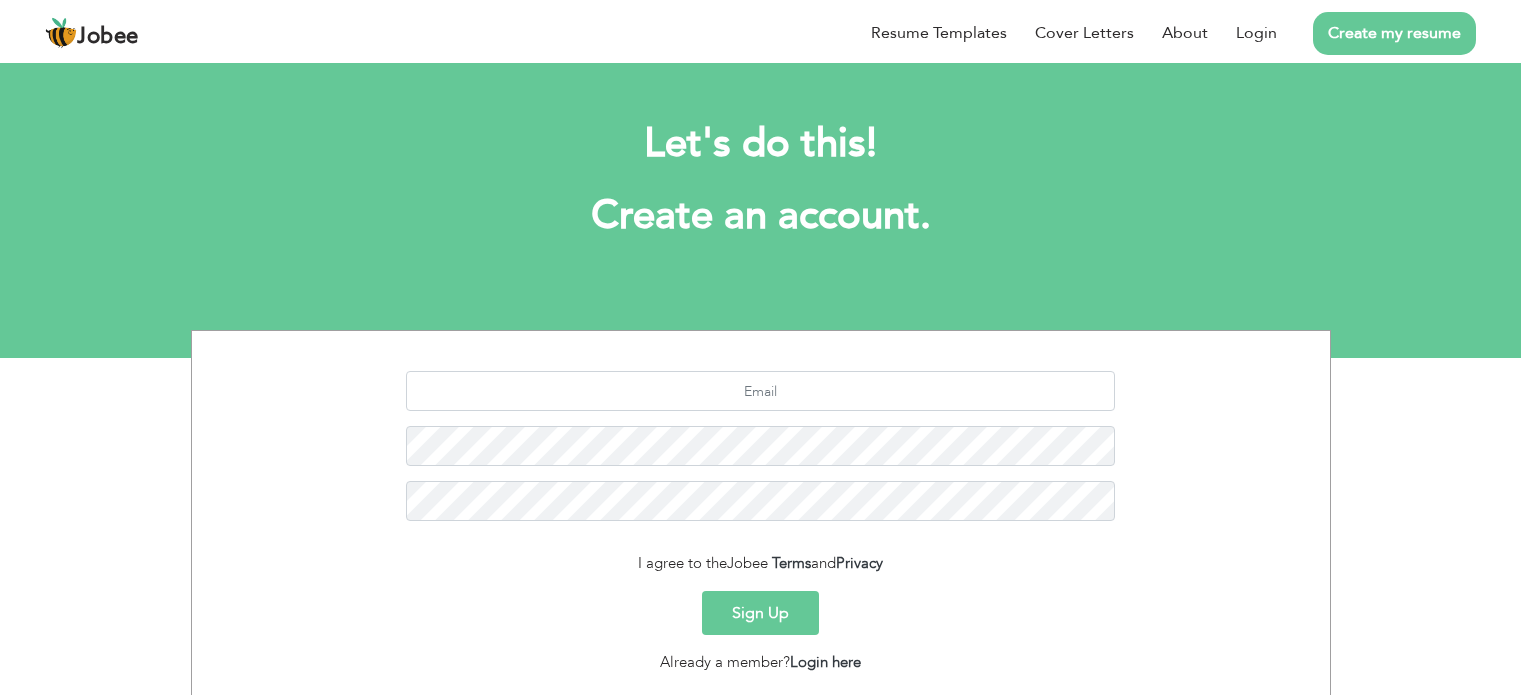 scroll, scrollTop: 0, scrollLeft: 0, axis: both 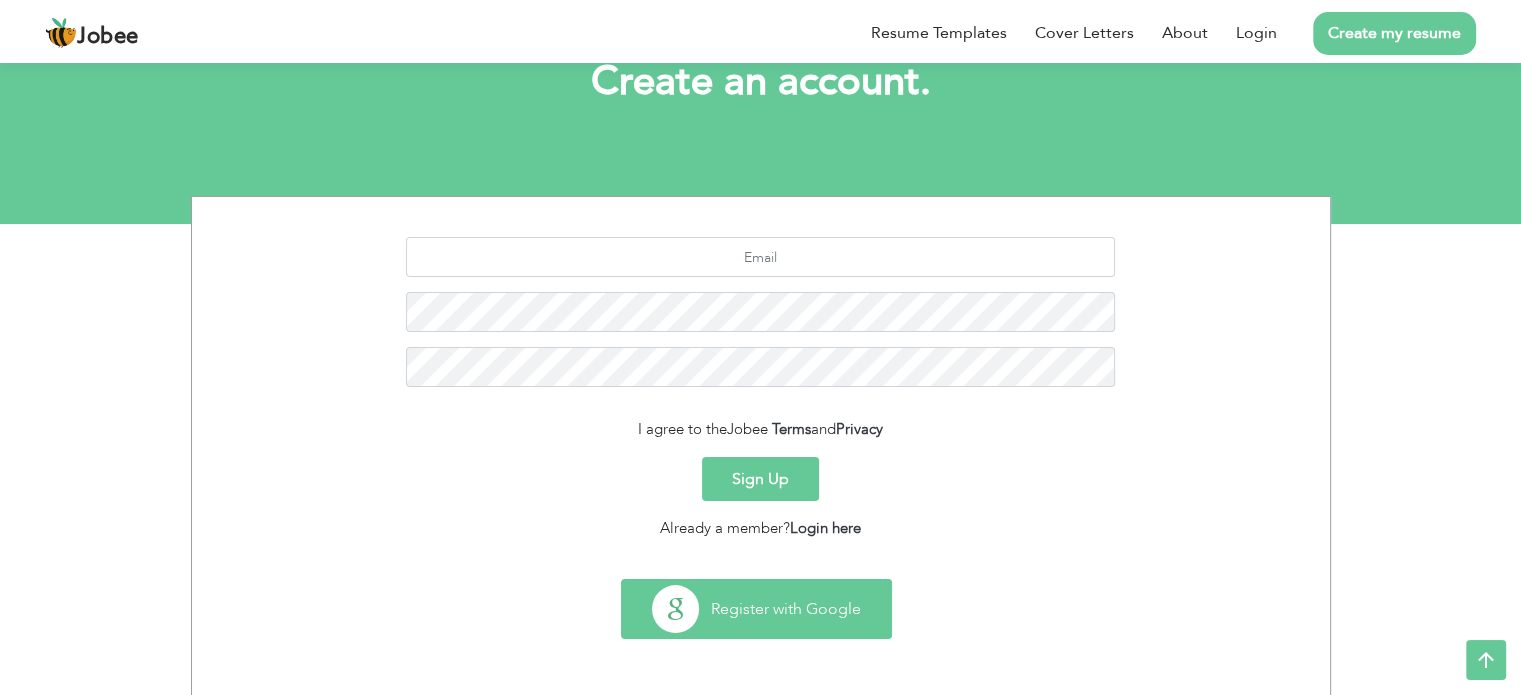 click on "Register with Google" at bounding box center [756, 609] 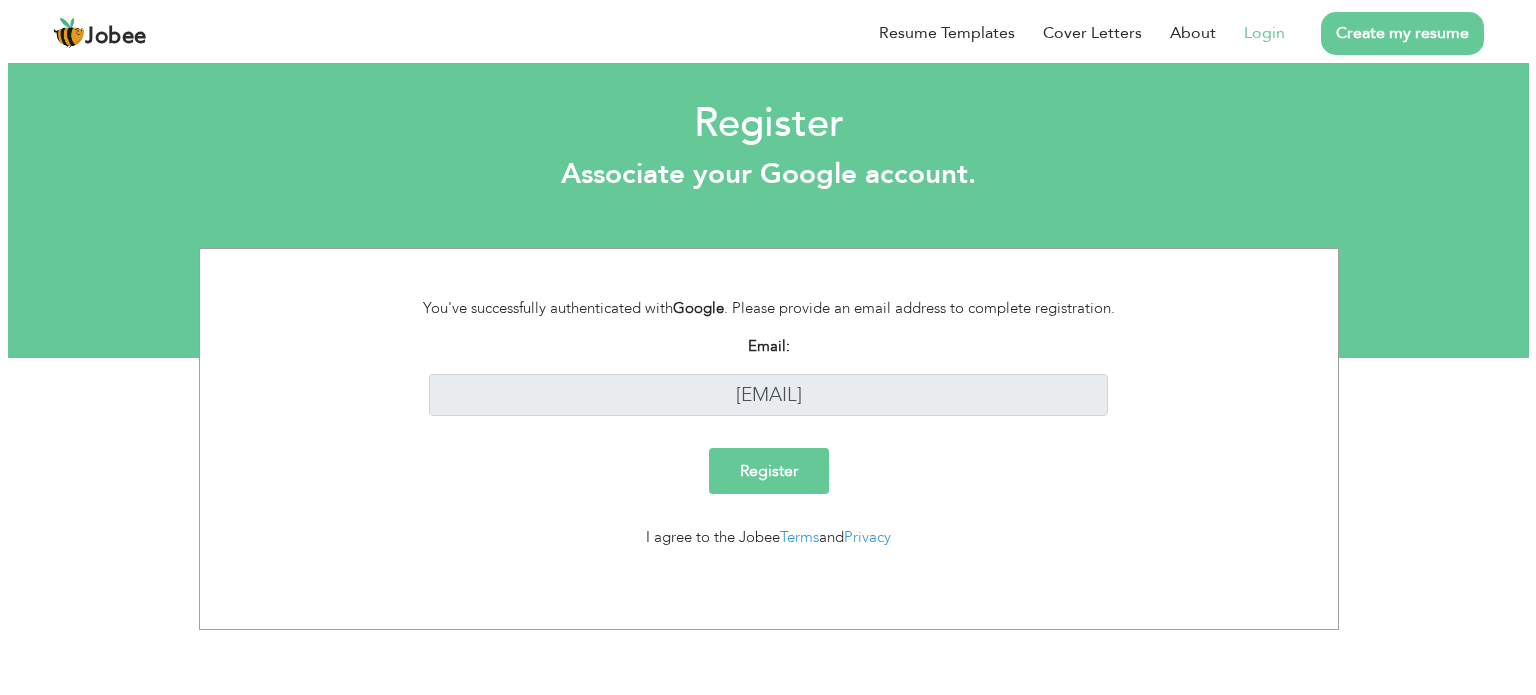 scroll, scrollTop: 0, scrollLeft: 0, axis: both 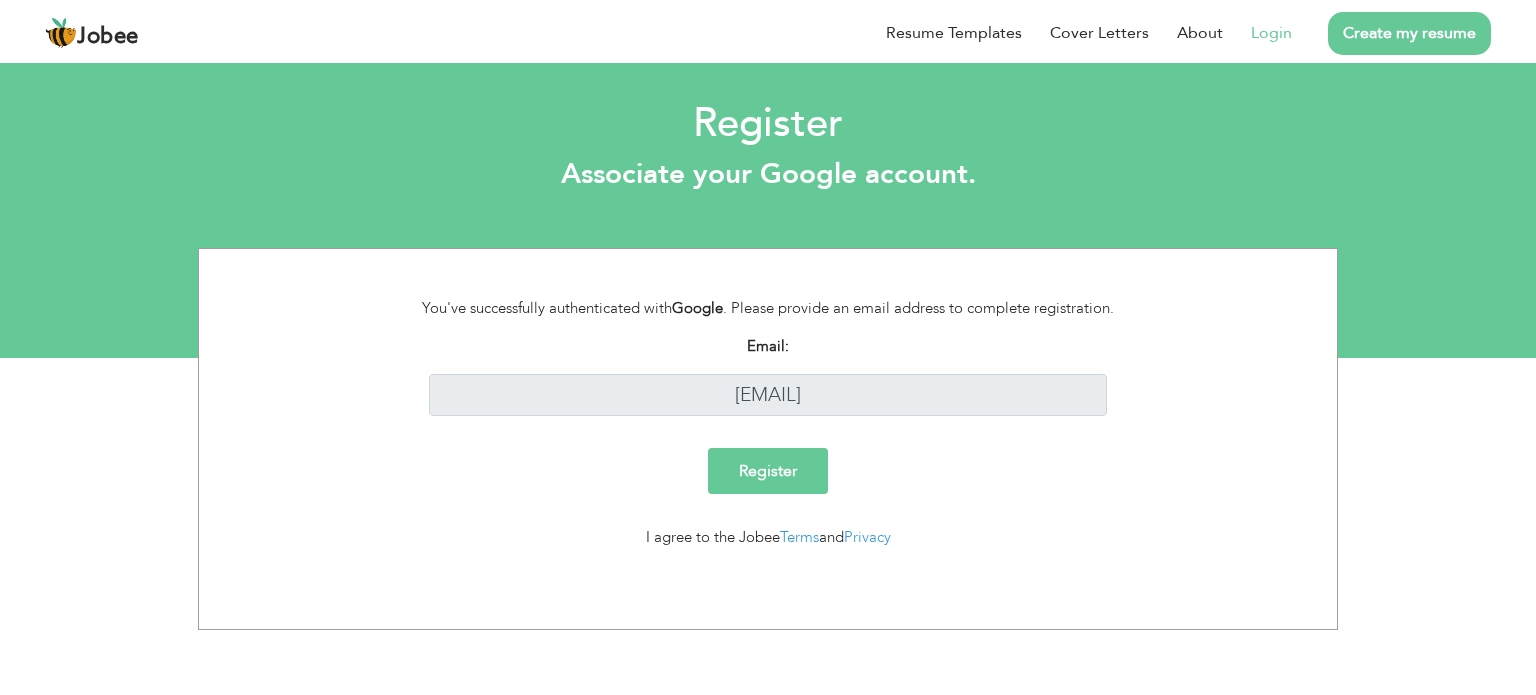 click on "Register" at bounding box center [768, 471] 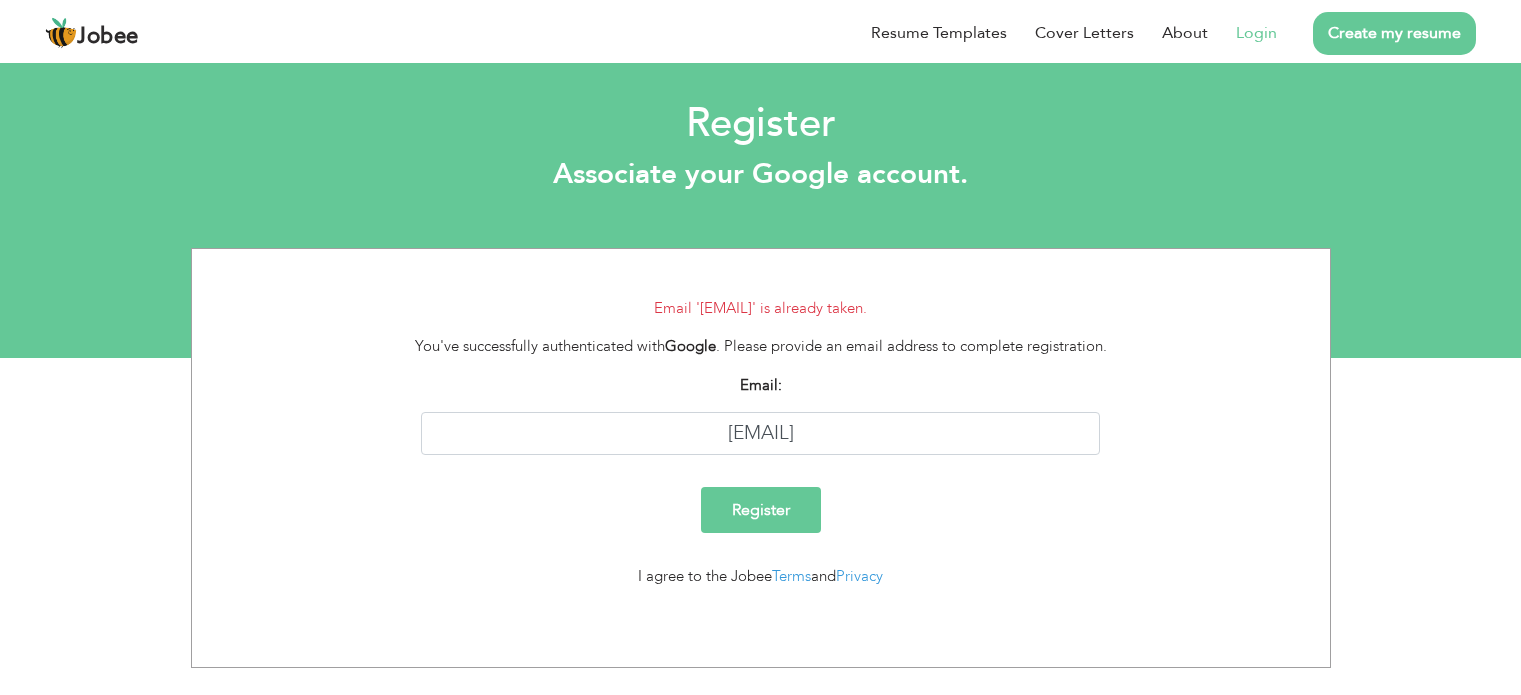 scroll, scrollTop: 0, scrollLeft: 0, axis: both 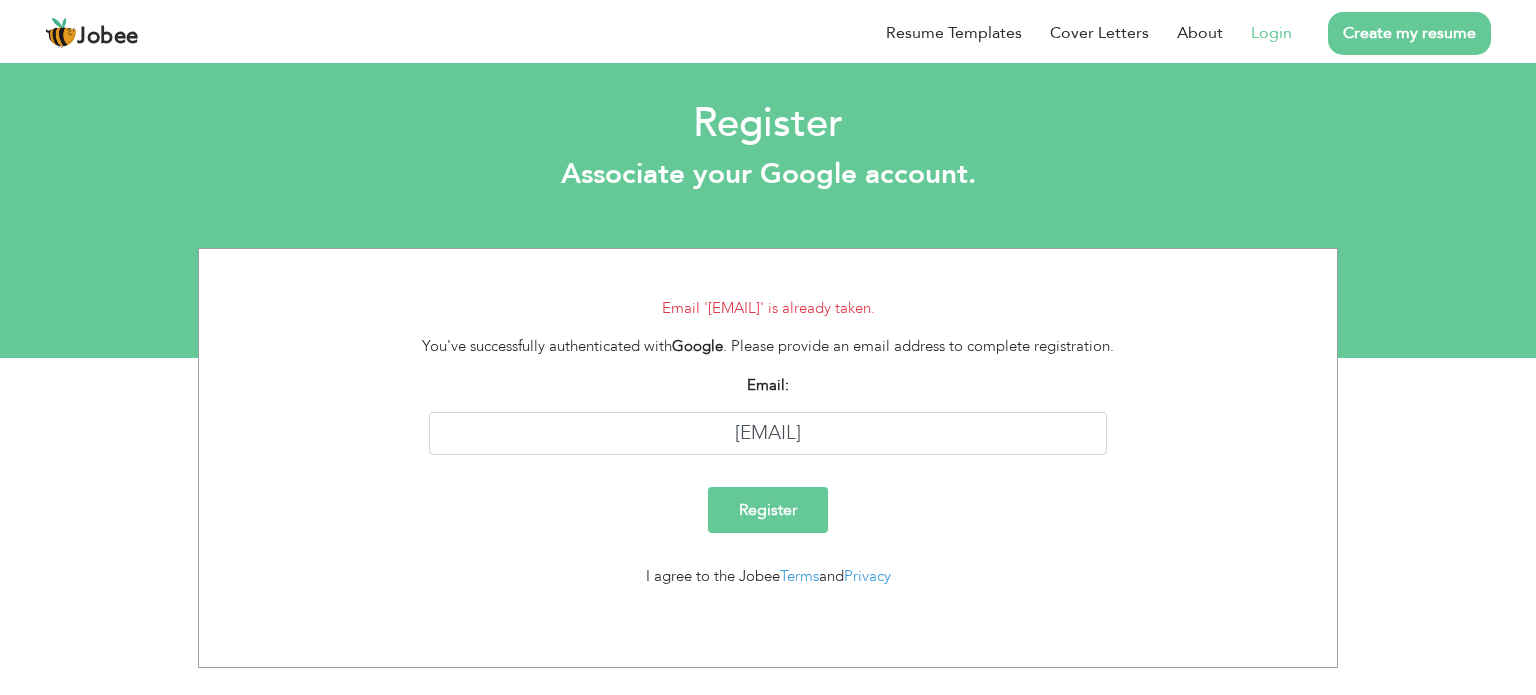 click on "Login" at bounding box center [1271, 33] 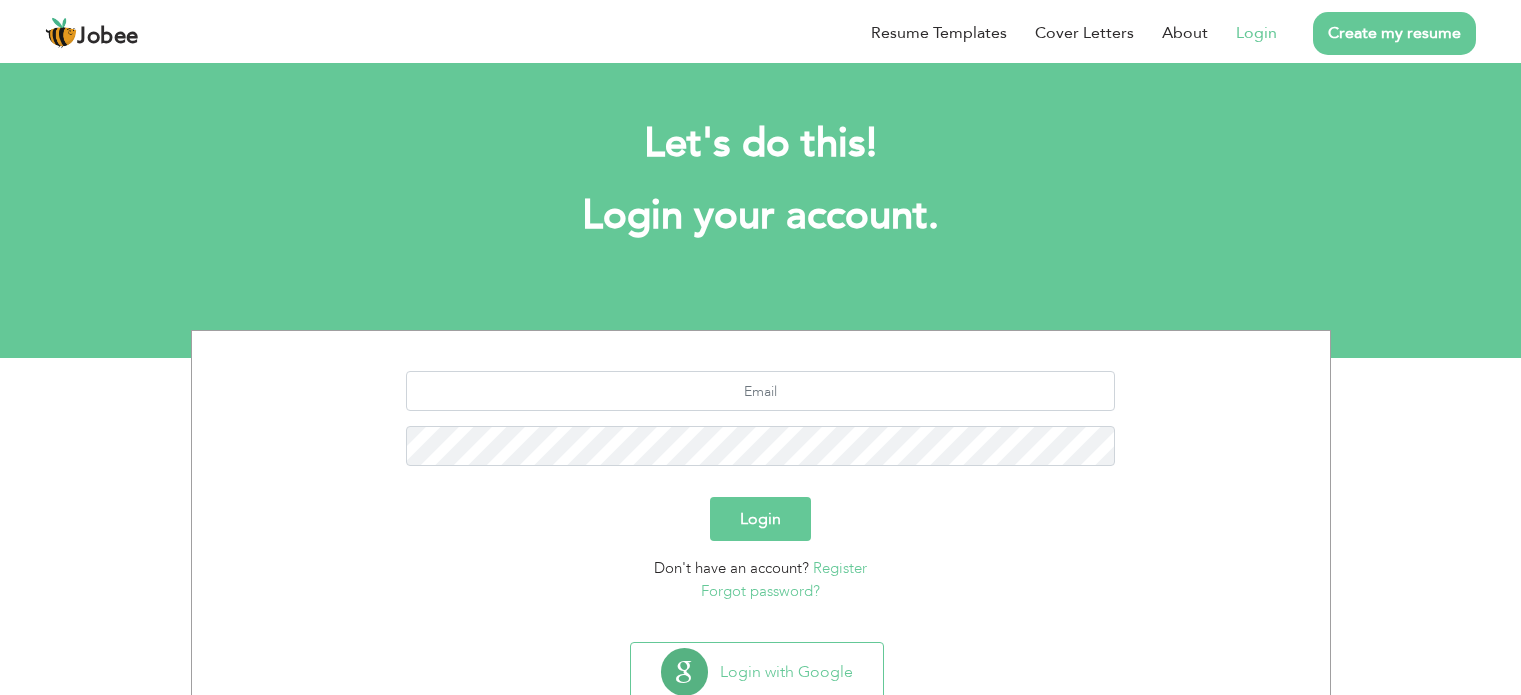 scroll, scrollTop: 0, scrollLeft: 0, axis: both 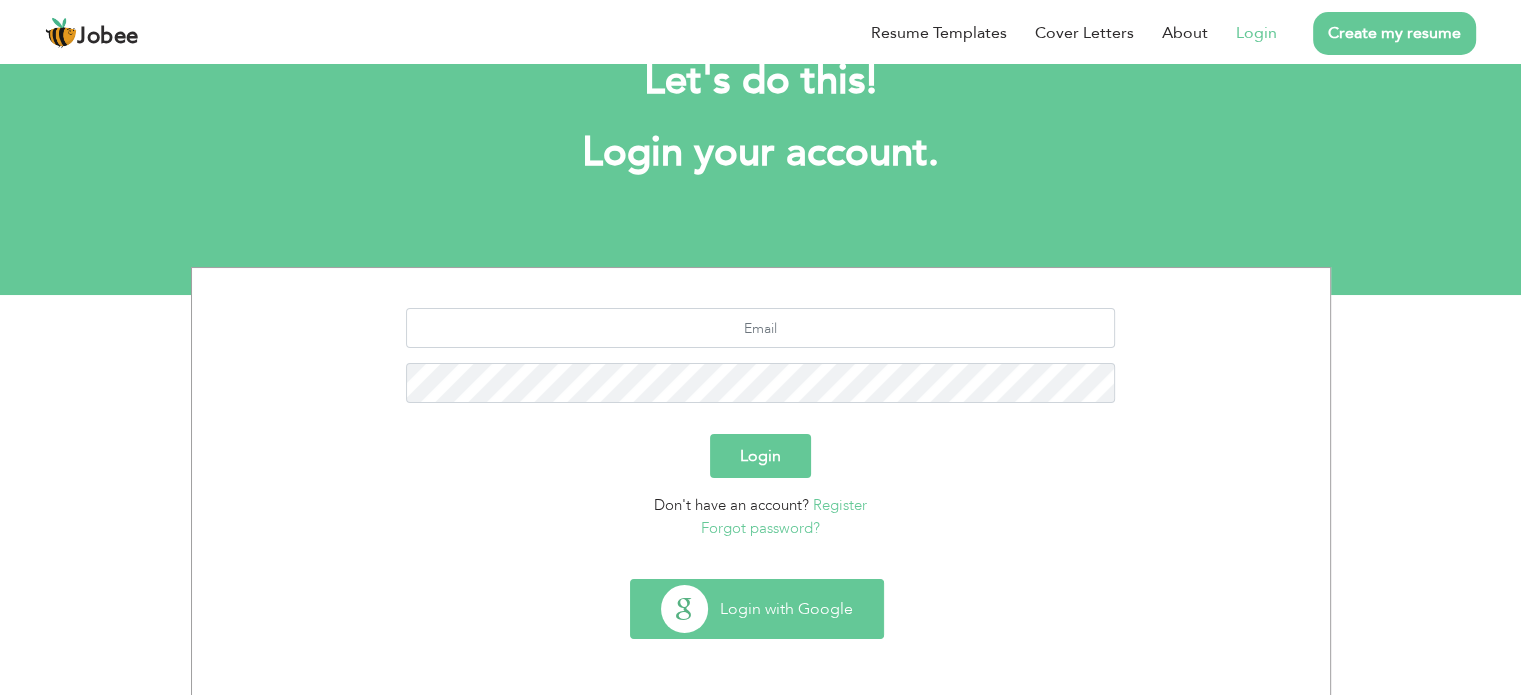 click on "Login with Google" at bounding box center (757, 609) 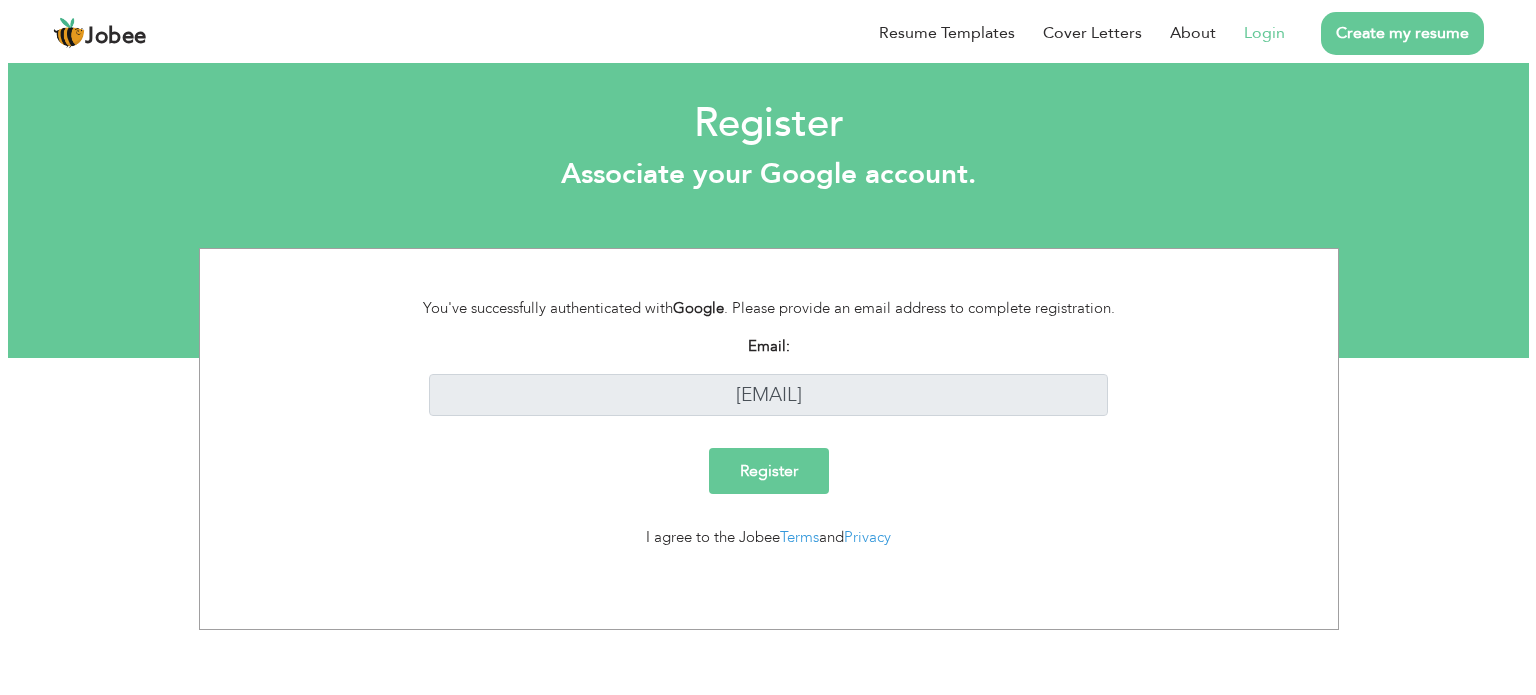 scroll, scrollTop: 0, scrollLeft: 0, axis: both 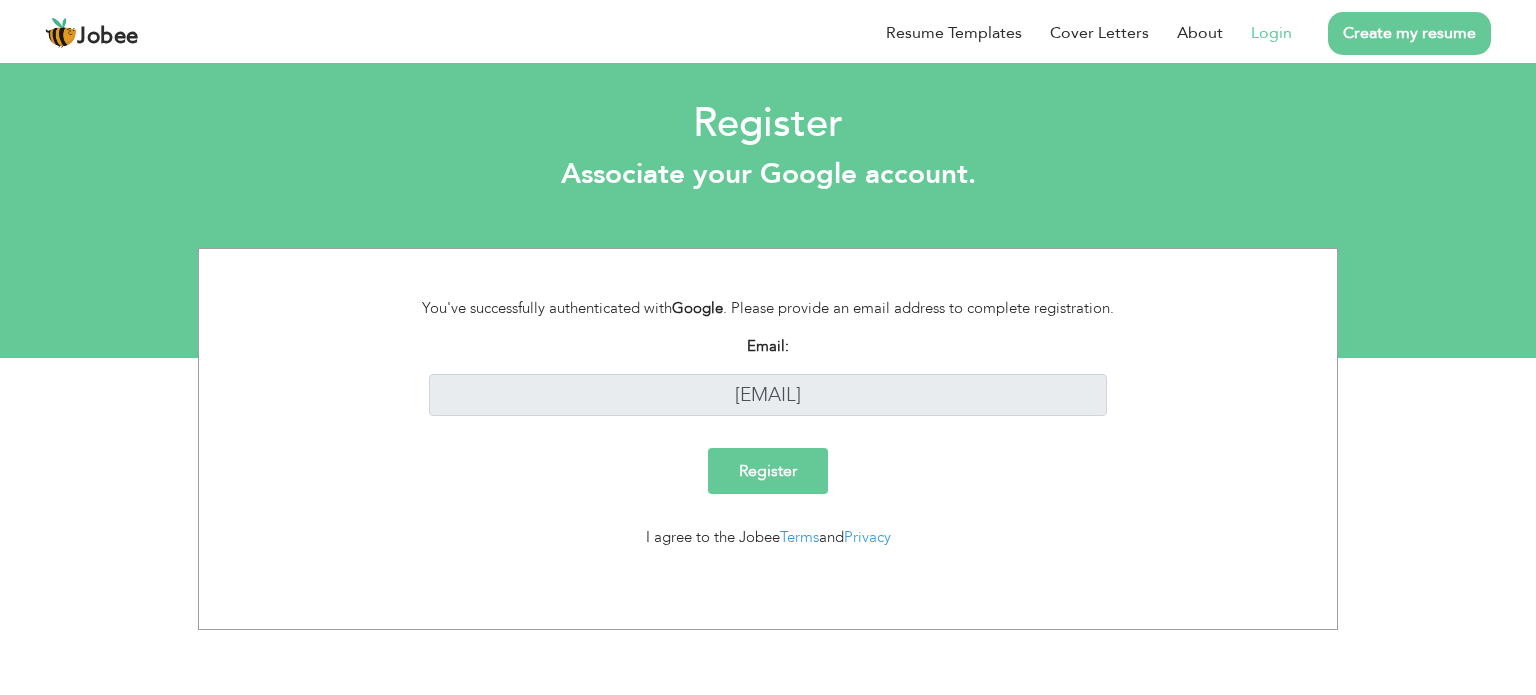 click on "Register" at bounding box center [768, 471] 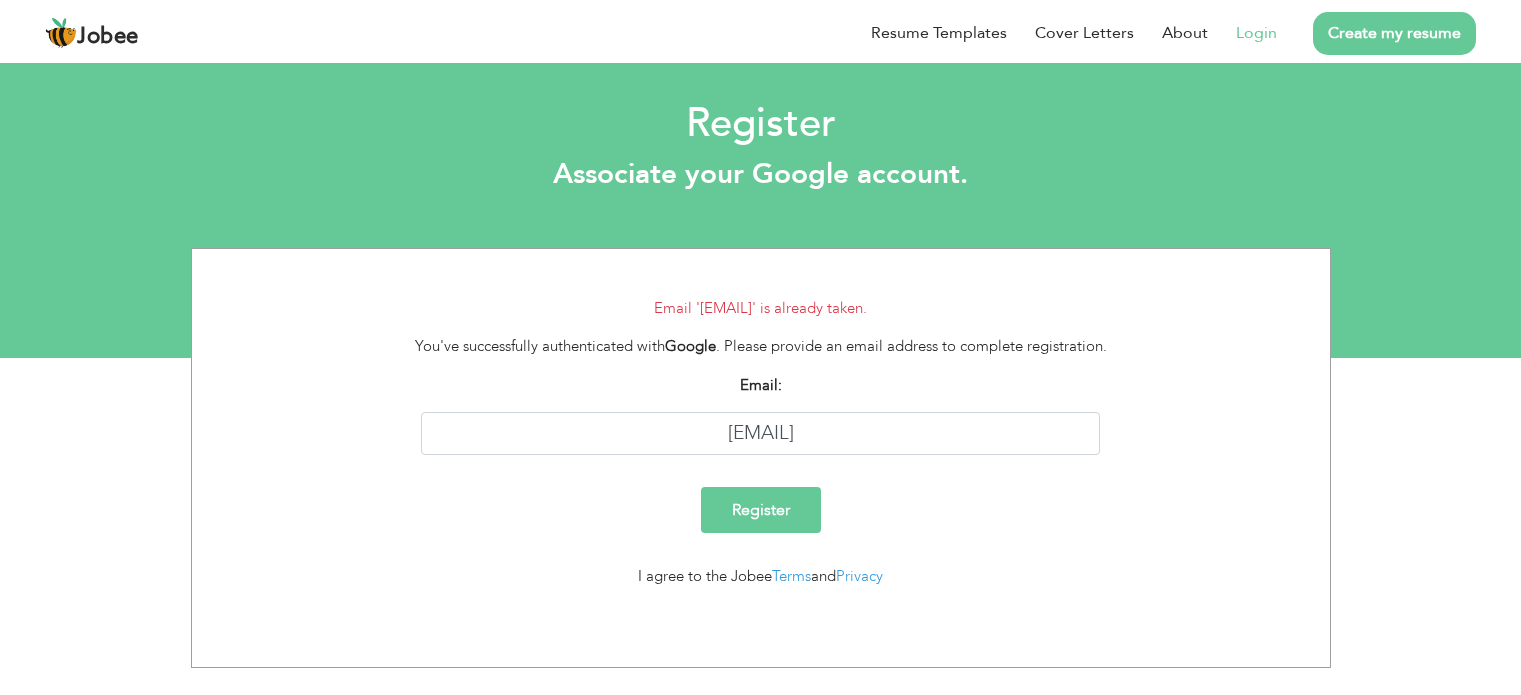 scroll, scrollTop: 0, scrollLeft: 0, axis: both 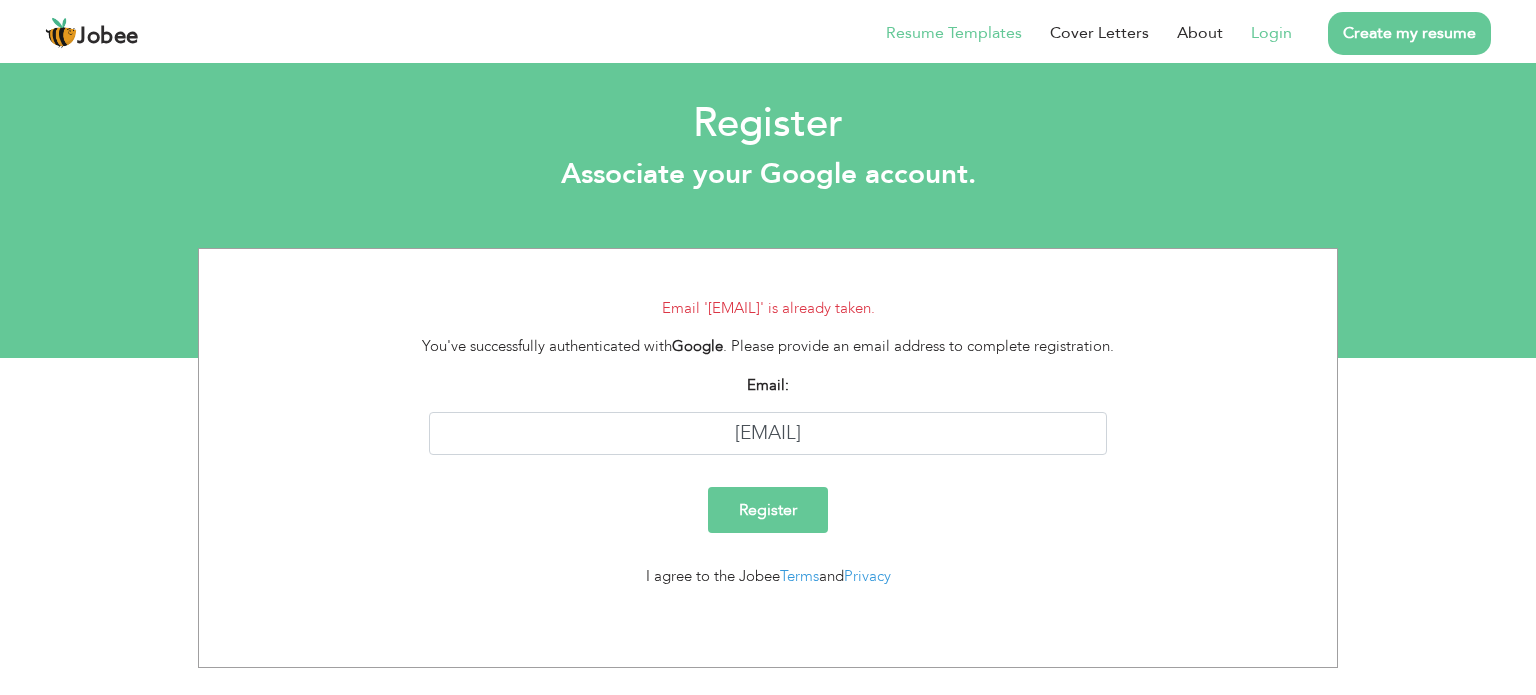 click on "Resume Templates" at bounding box center [954, 33] 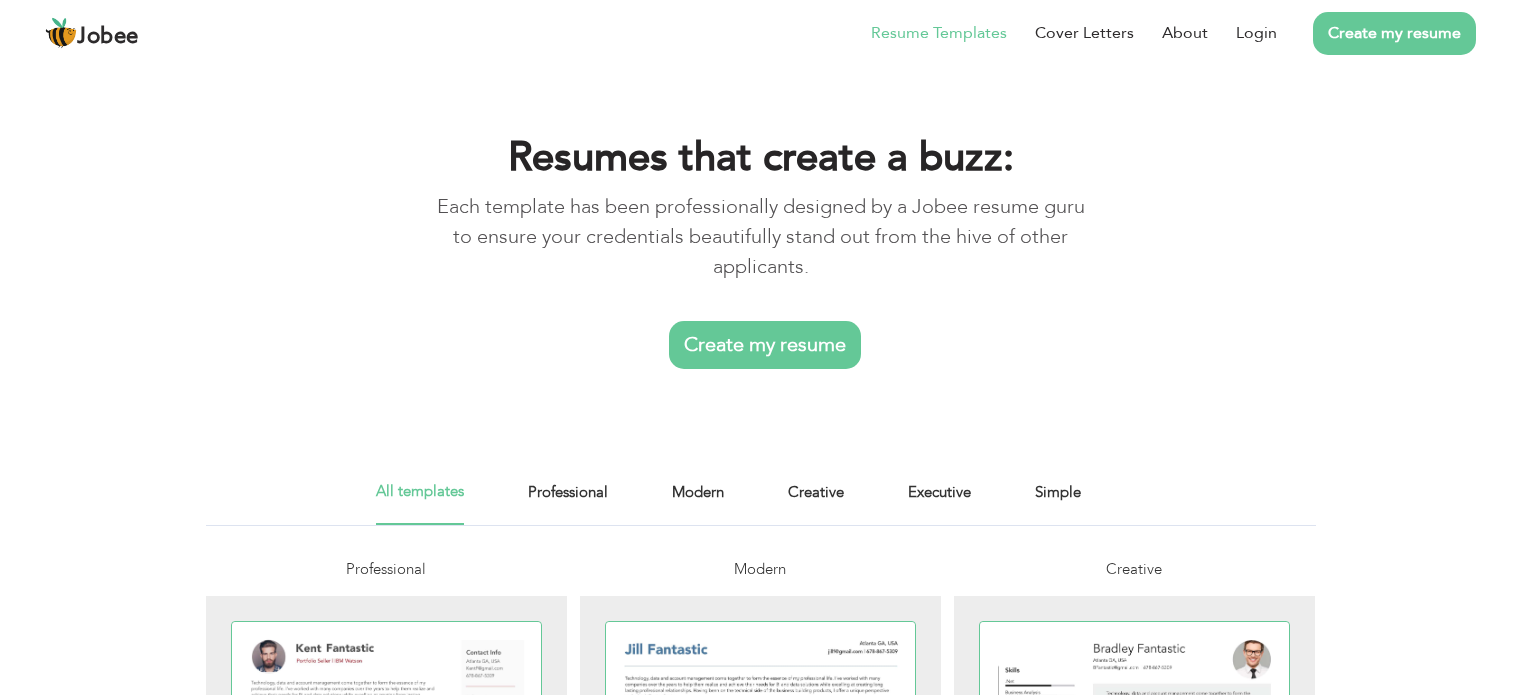 scroll, scrollTop: 0, scrollLeft: 0, axis: both 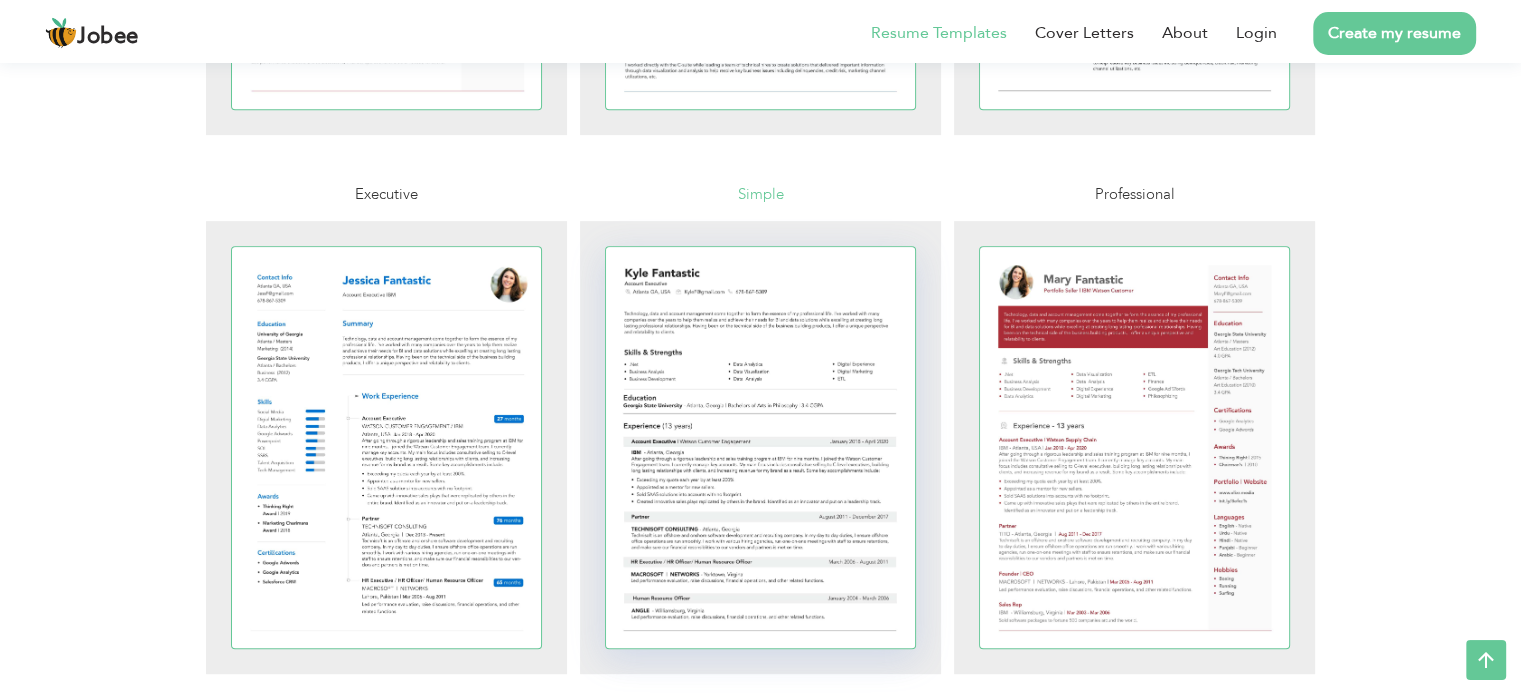 click at bounding box center (761, 447) 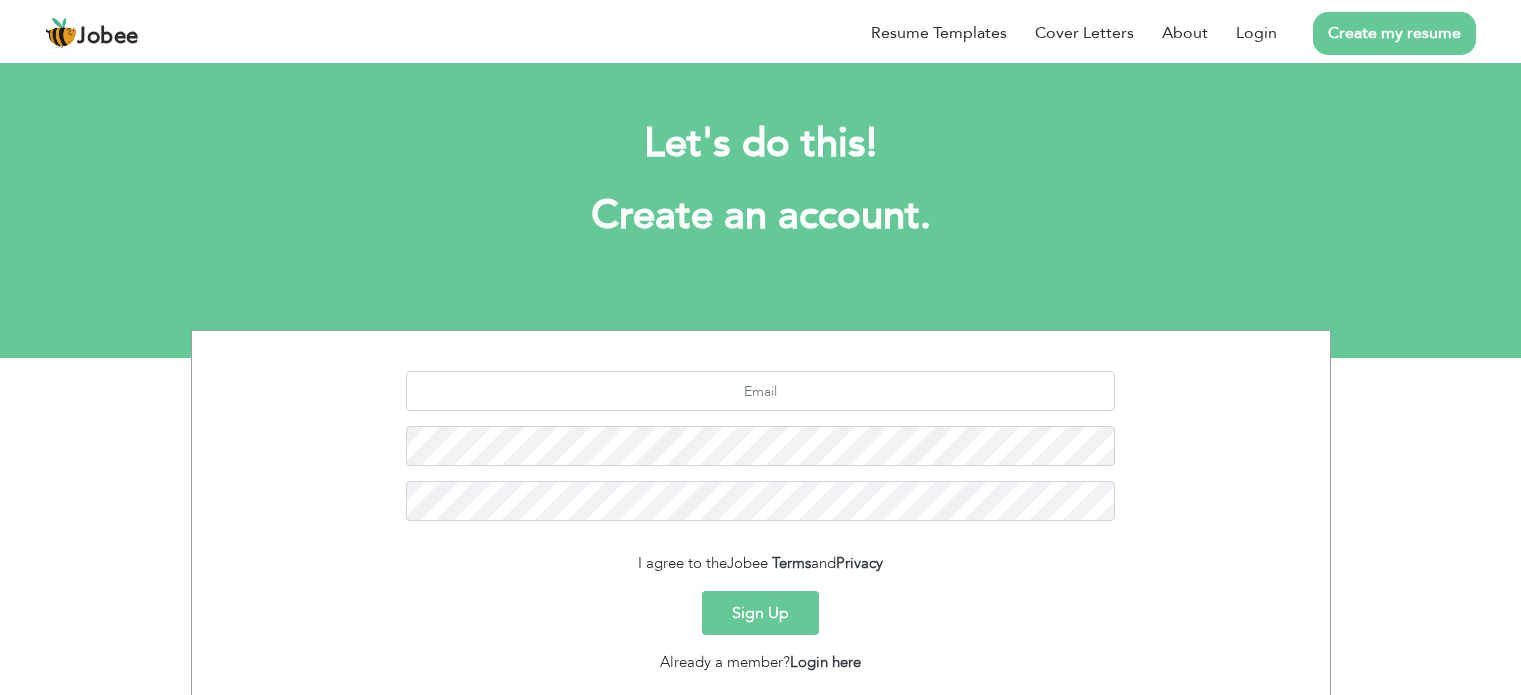 scroll, scrollTop: 0, scrollLeft: 0, axis: both 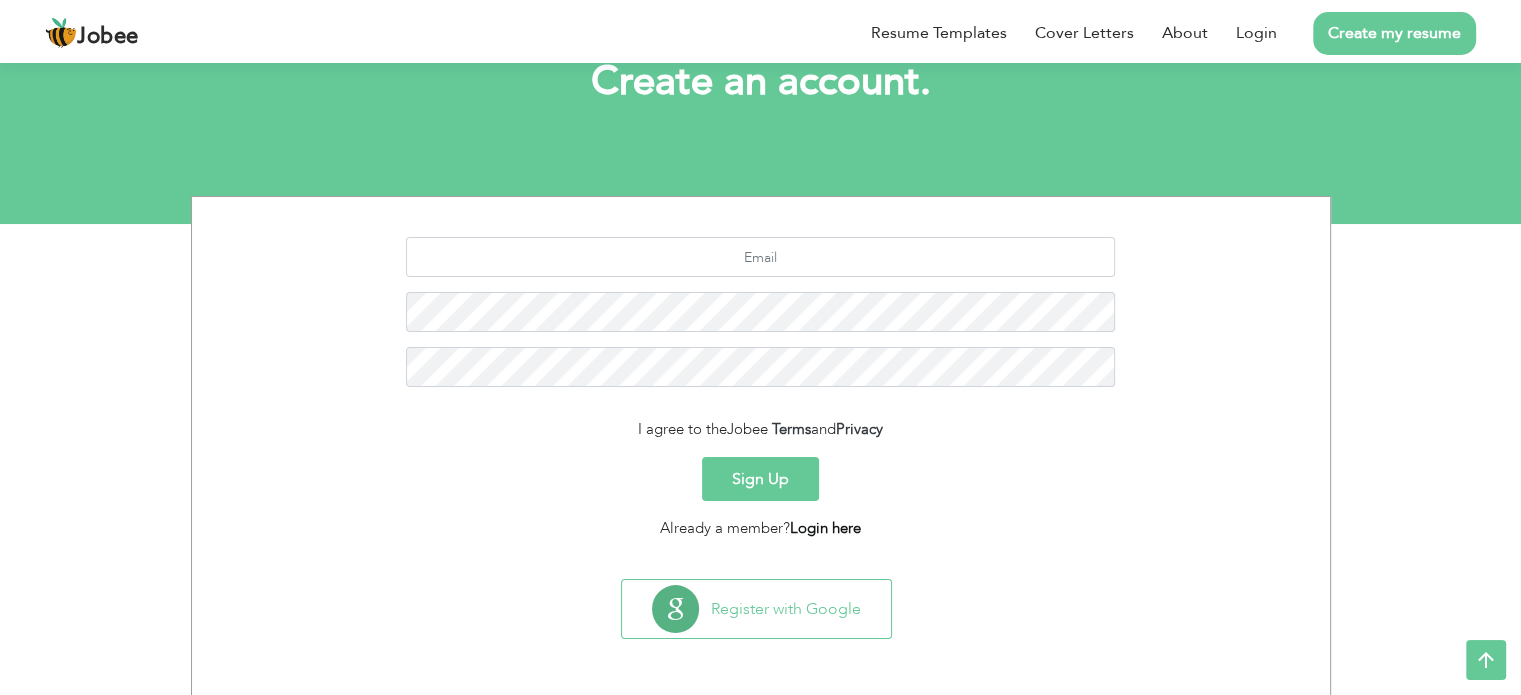 click on "Login here" at bounding box center [825, 528] 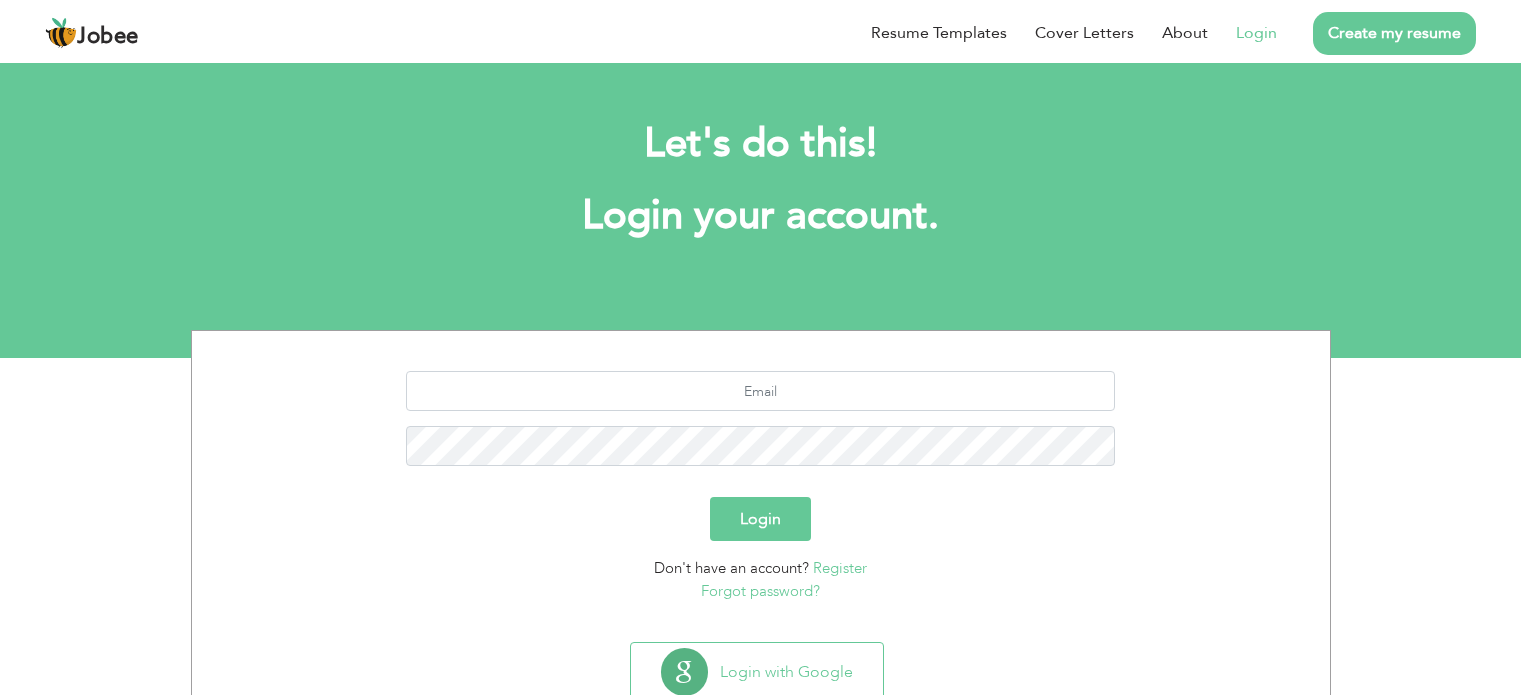 scroll, scrollTop: 0, scrollLeft: 0, axis: both 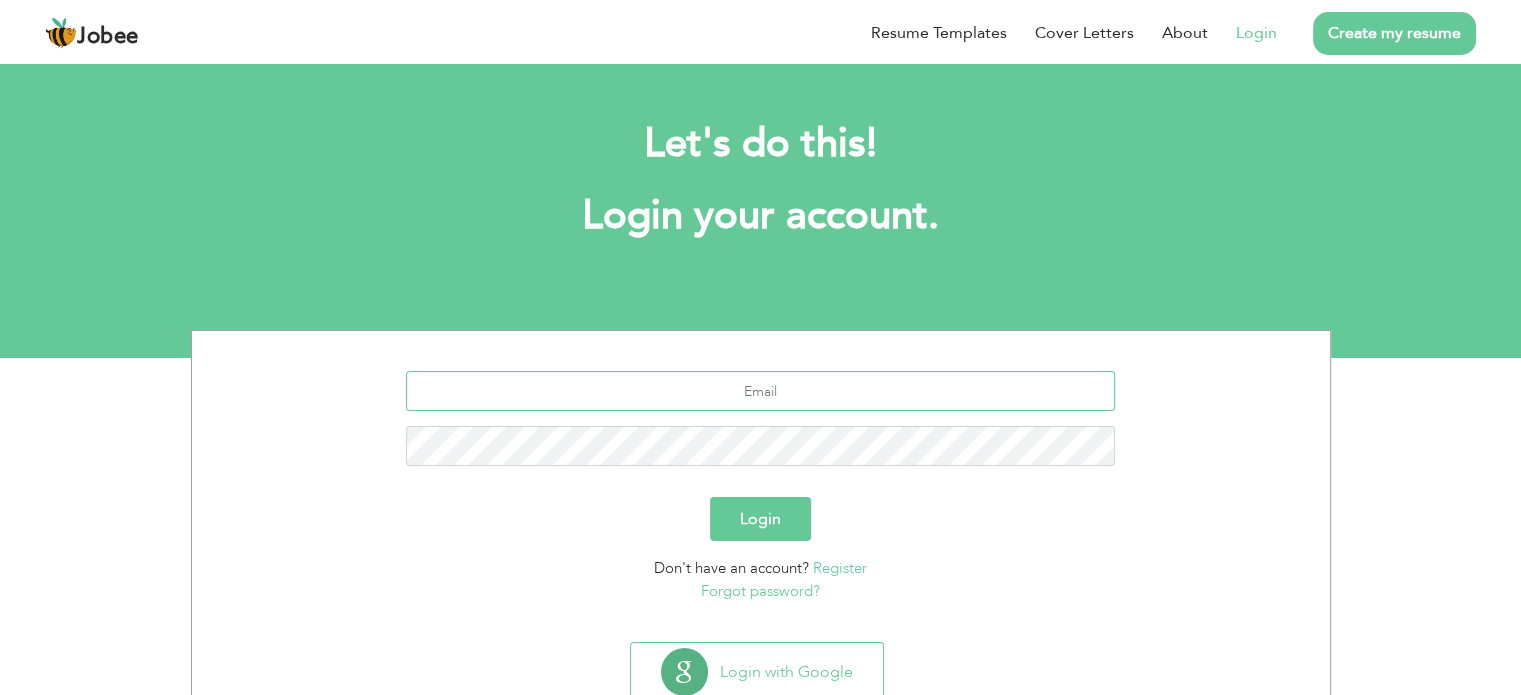 click at bounding box center (760, 391) 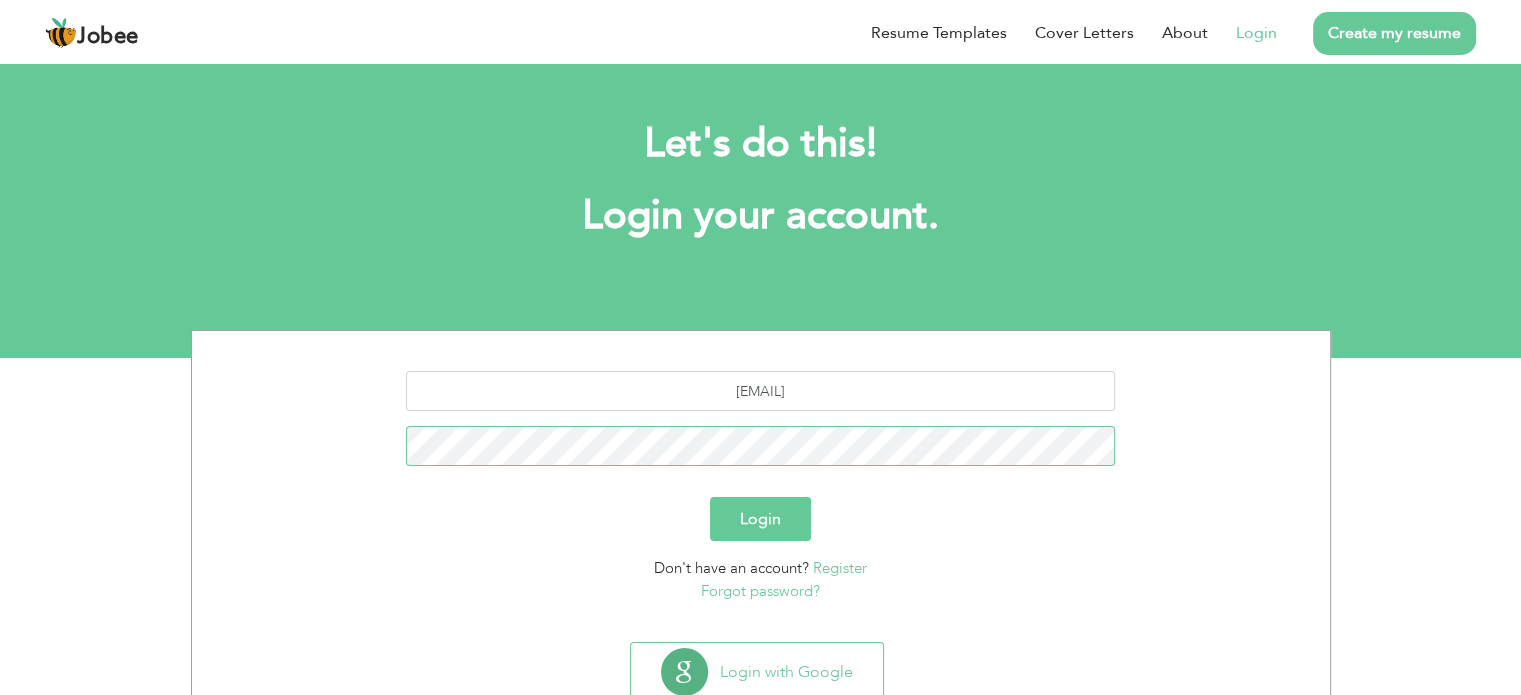 scroll, scrollTop: 63, scrollLeft: 0, axis: vertical 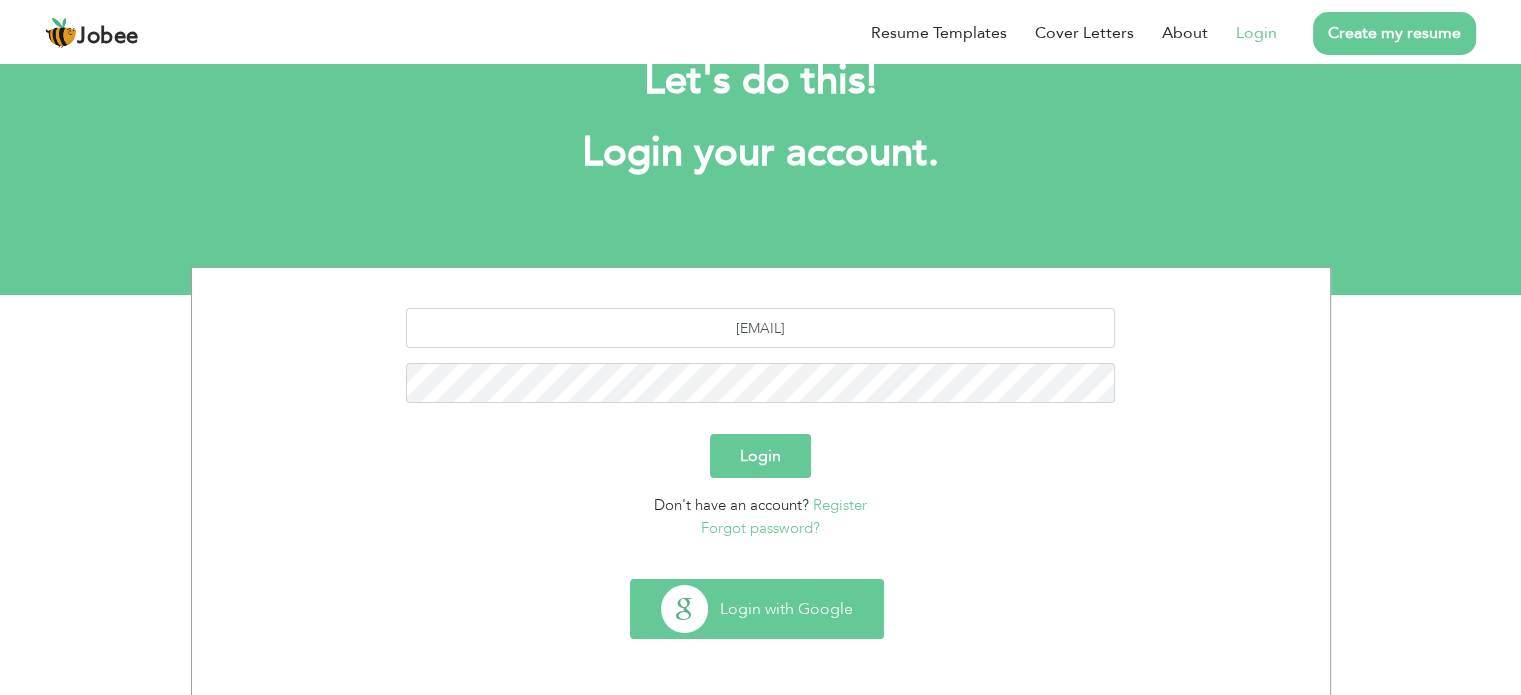 click on "Login with Google" at bounding box center [757, 609] 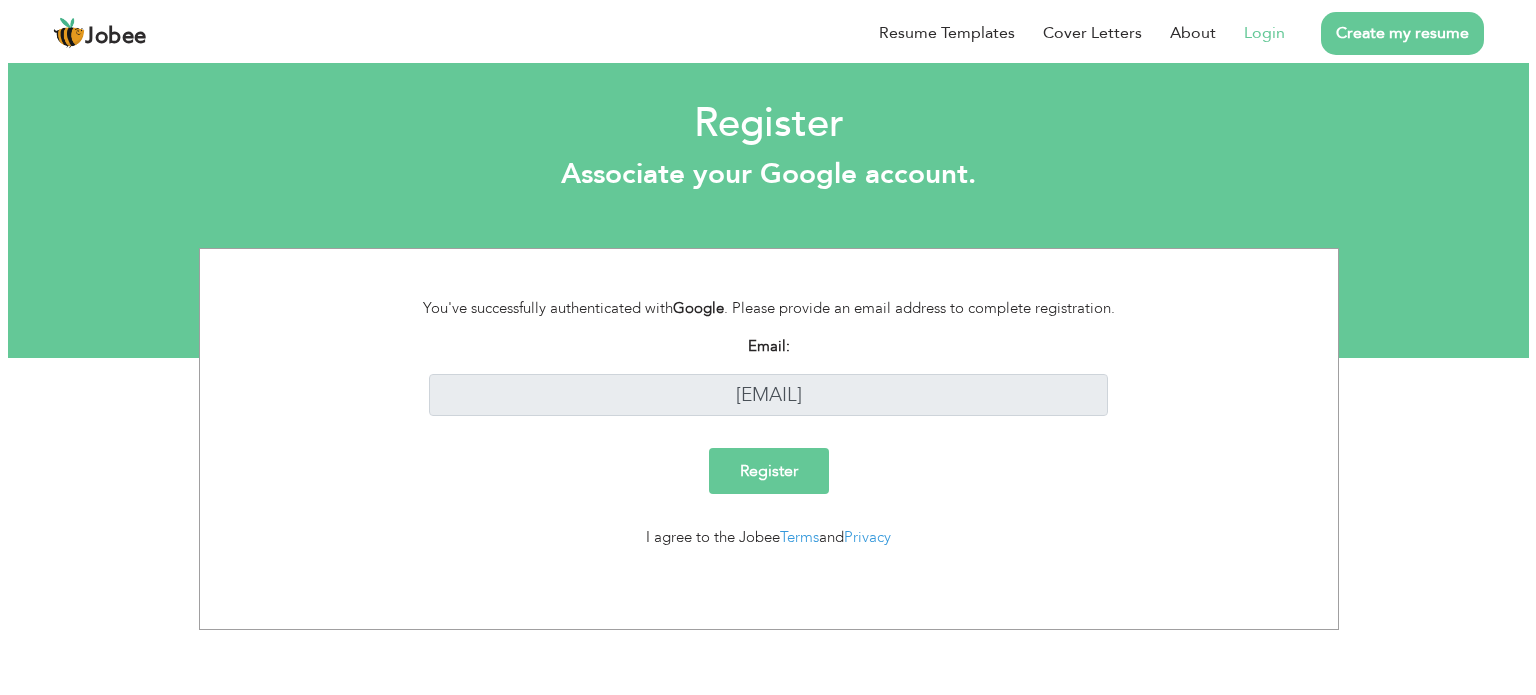 scroll, scrollTop: 0, scrollLeft: 0, axis: both 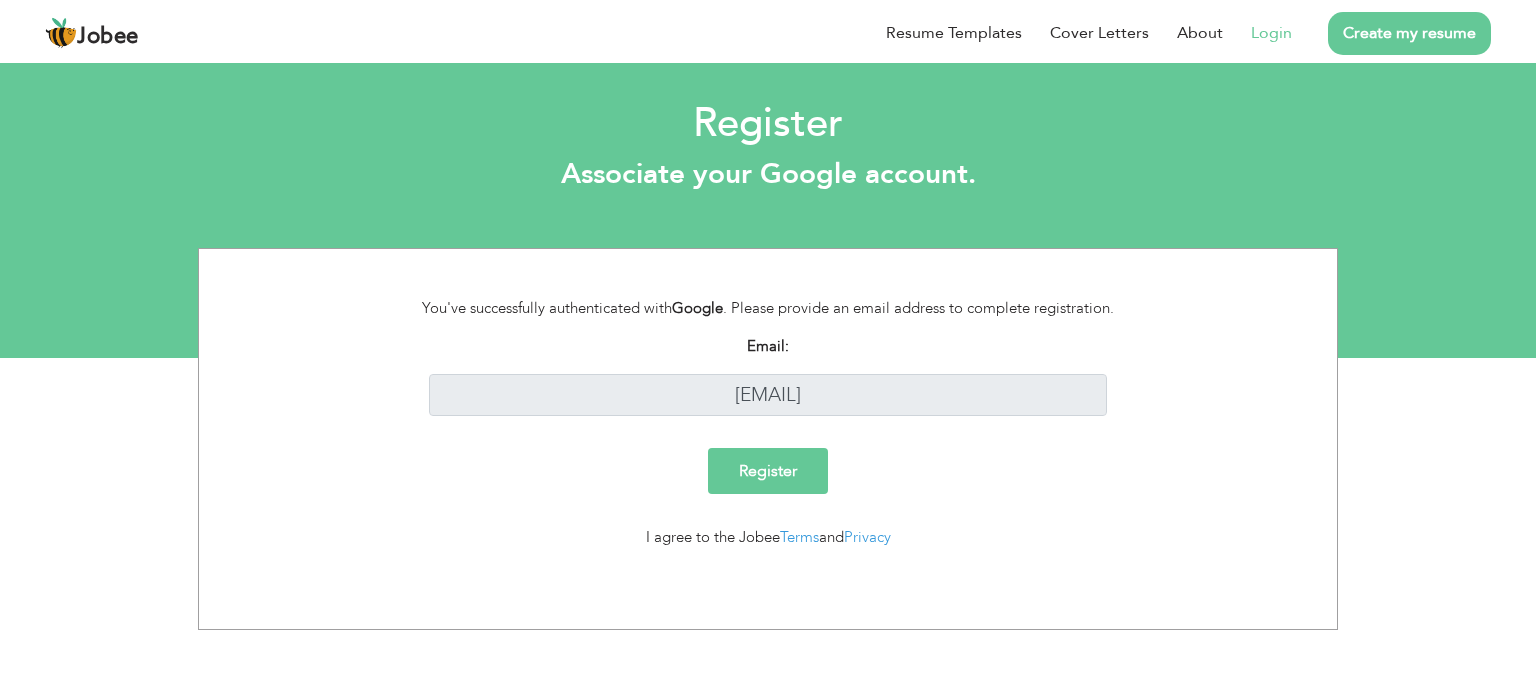 click on "Register" at bounding box center [768, 471] 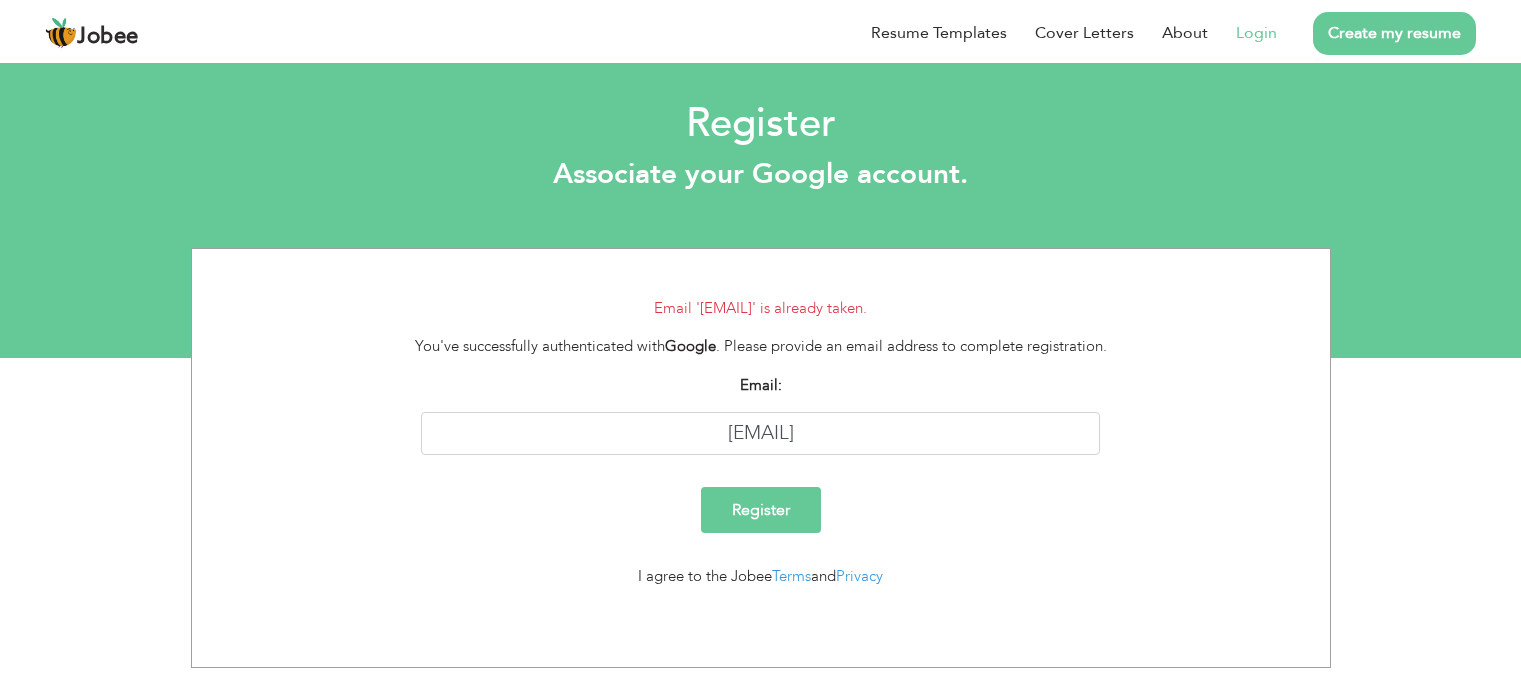 scroll, scrollTop: 0, scrollLeft: 0, axis: both 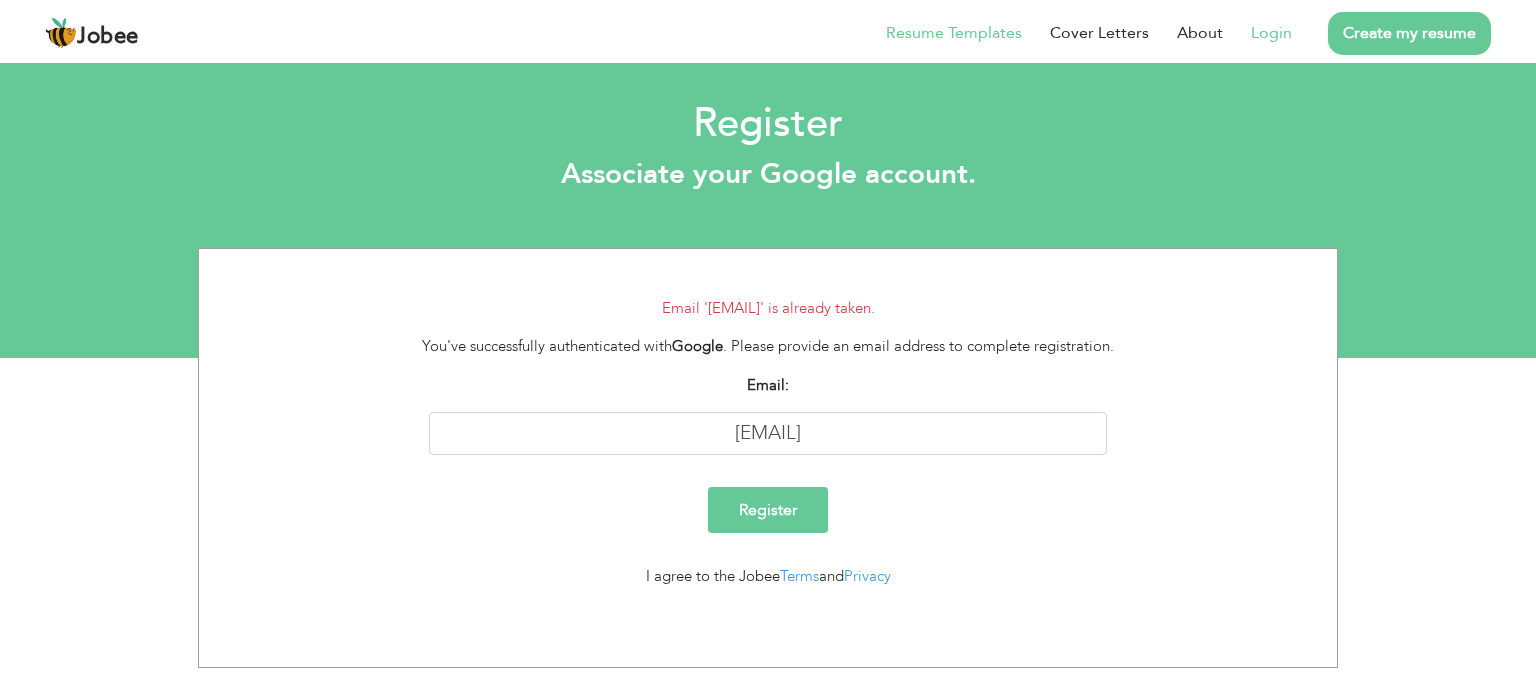 click on "Resume Templates" at bounding box center [954, 33] 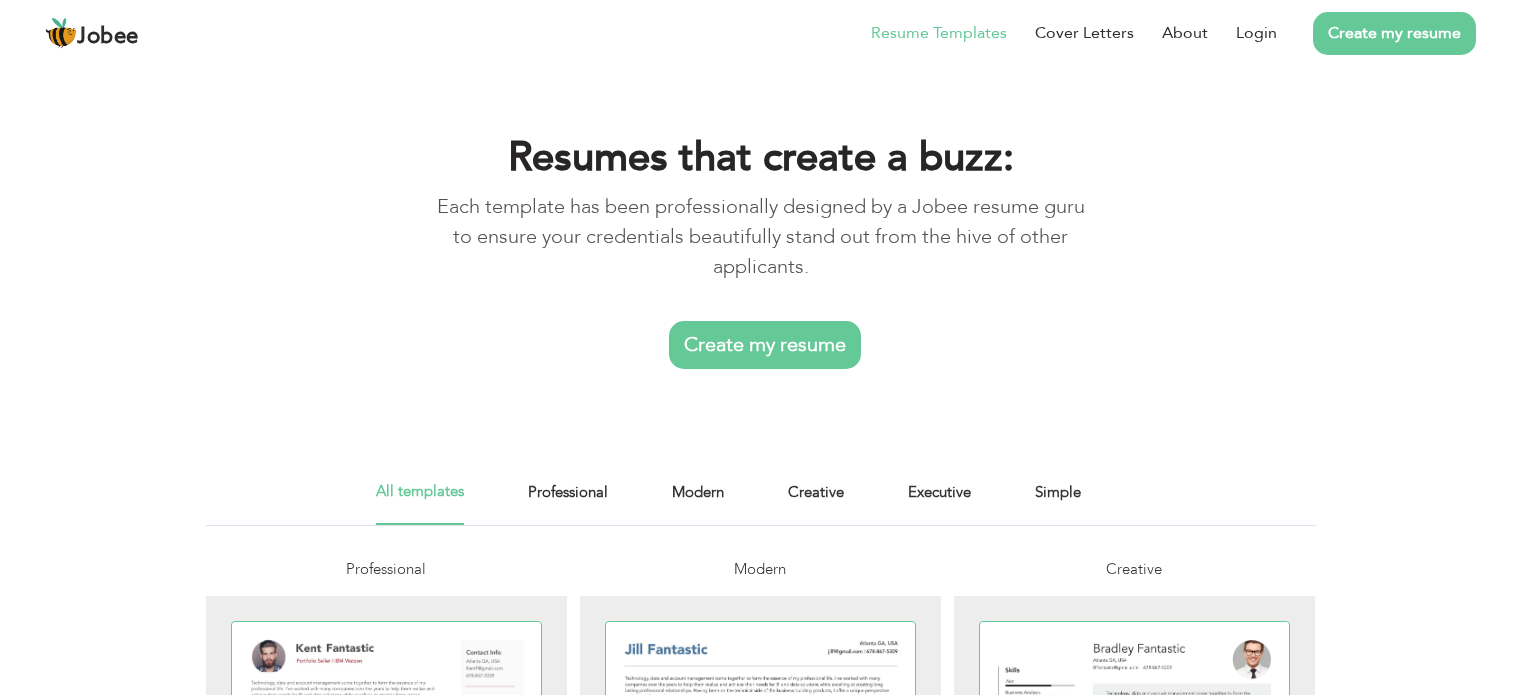 scroll, scrollTop: 0, scrollLeft: 0, axis: both 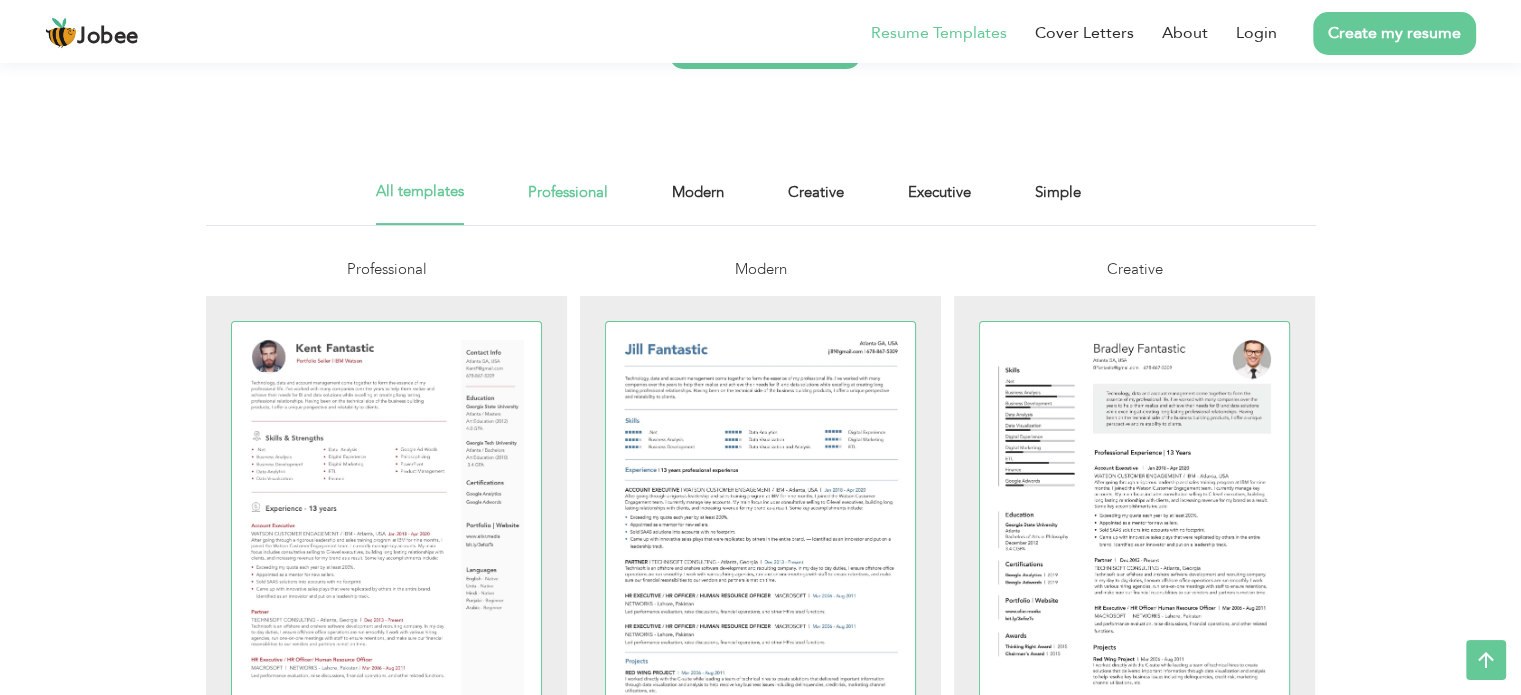 click on "Professional" at bounding box center [568, 202] 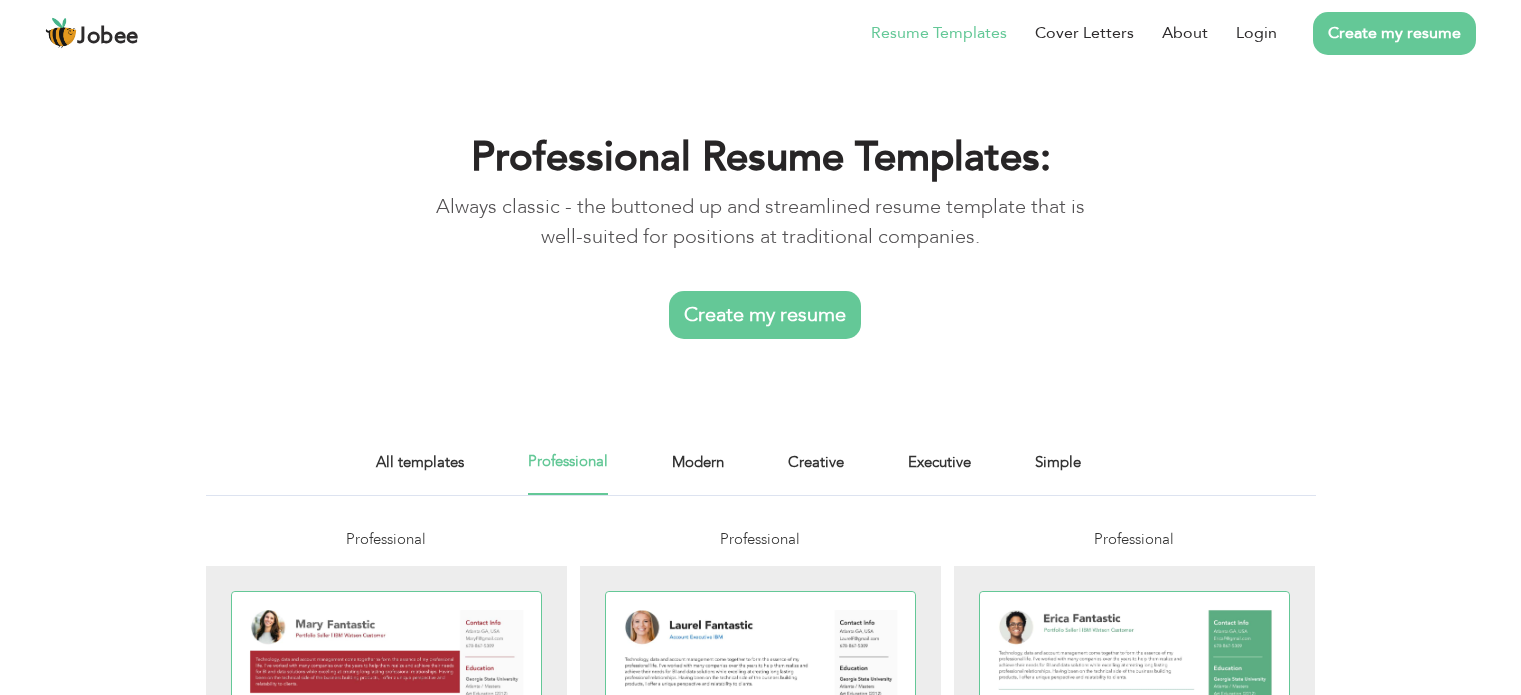 scroll, scrollTop: 0, scrollLeft: 0, axis: both 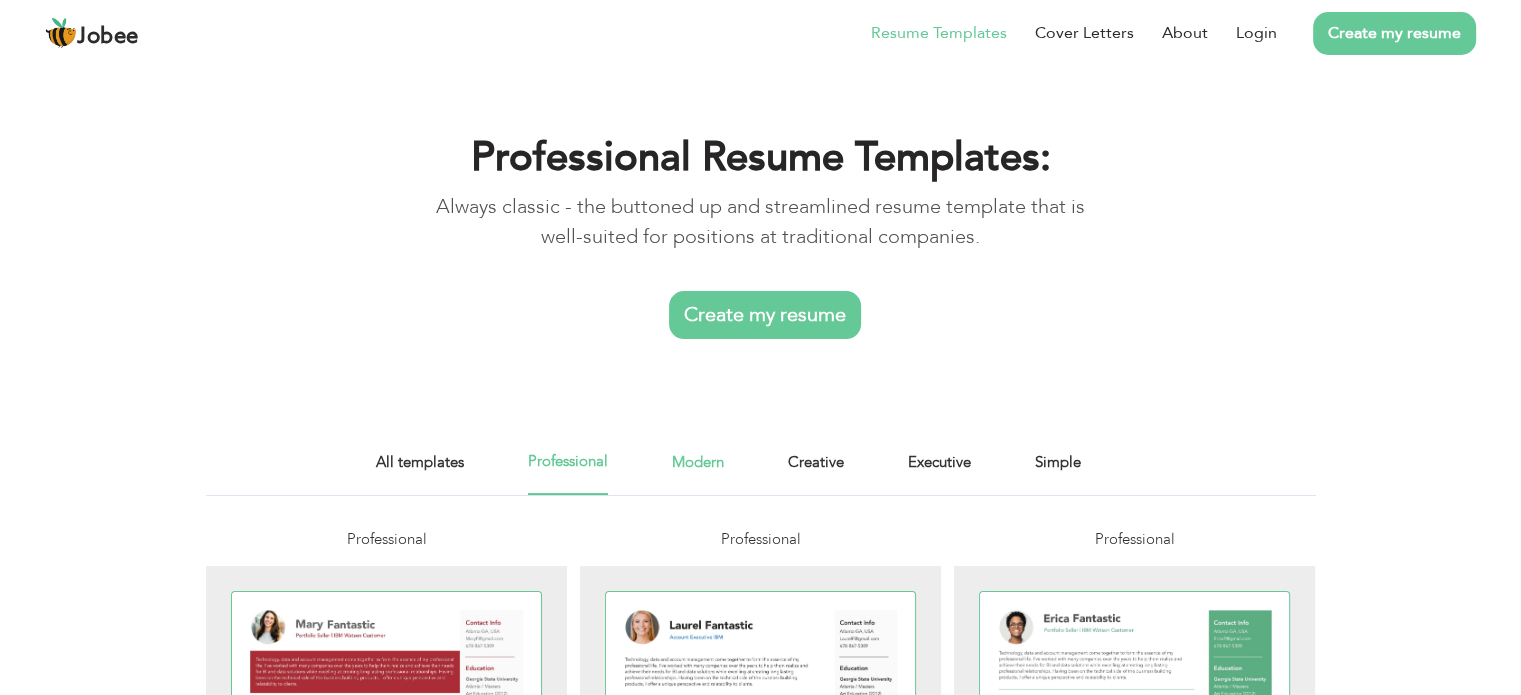 click on "Modern" at bounding box center [698, 472] 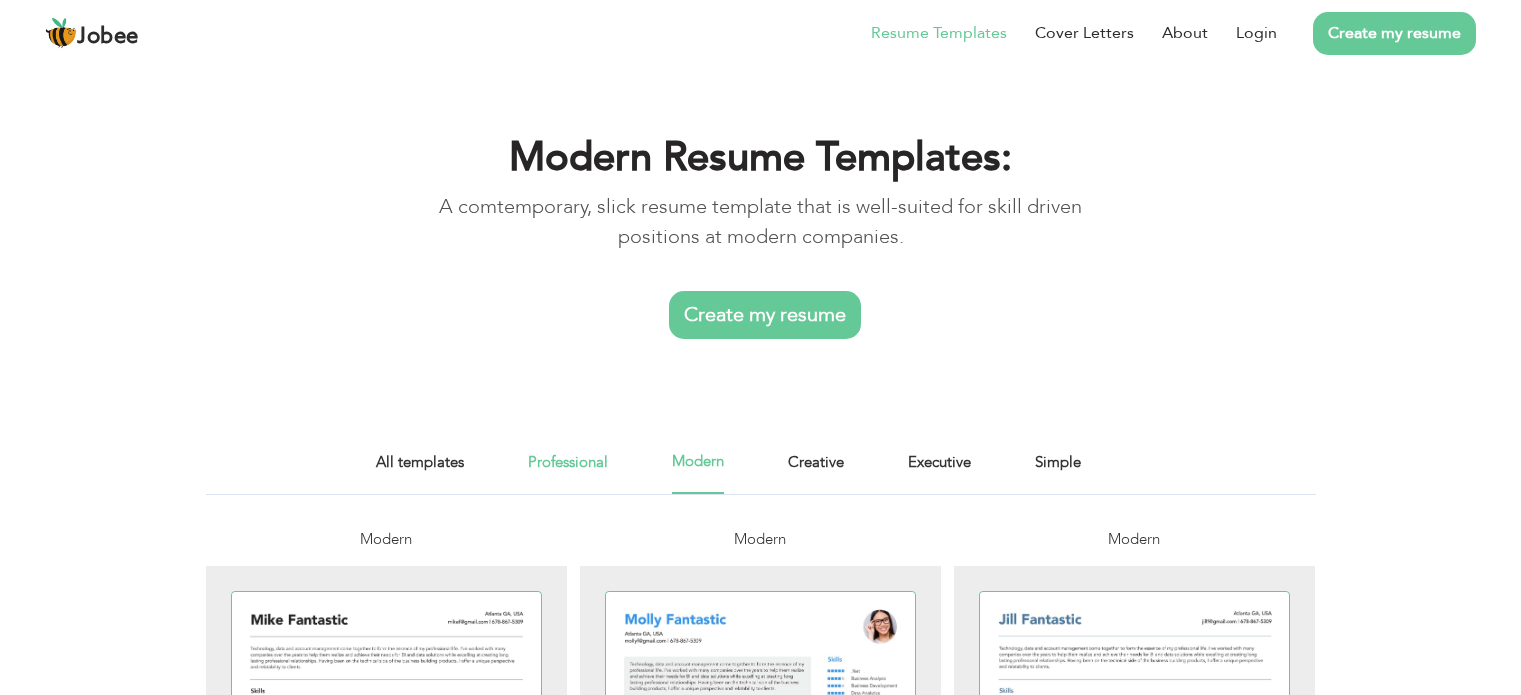 scroll, scrollTop: 0, scrollLeft: 0, axis: both 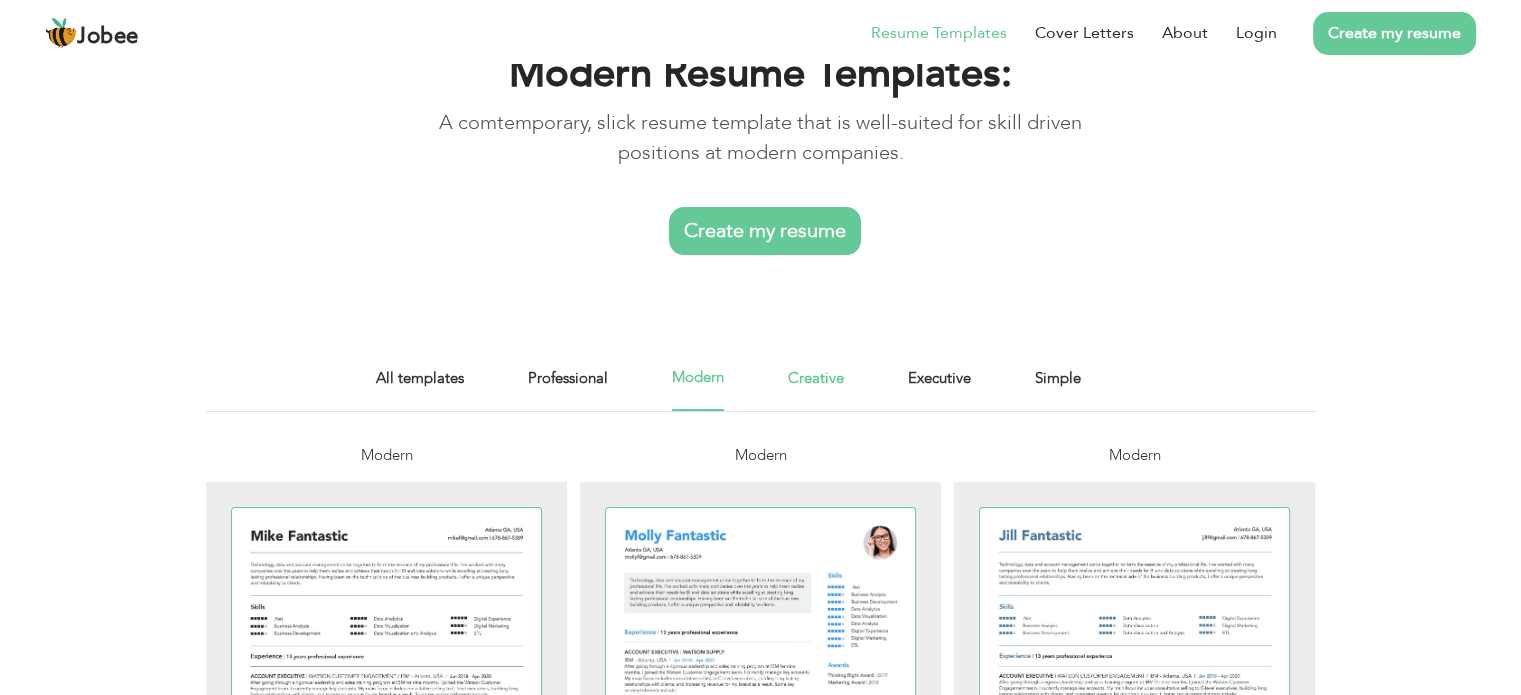 click on "Creative" at bounding box center [816, 388] 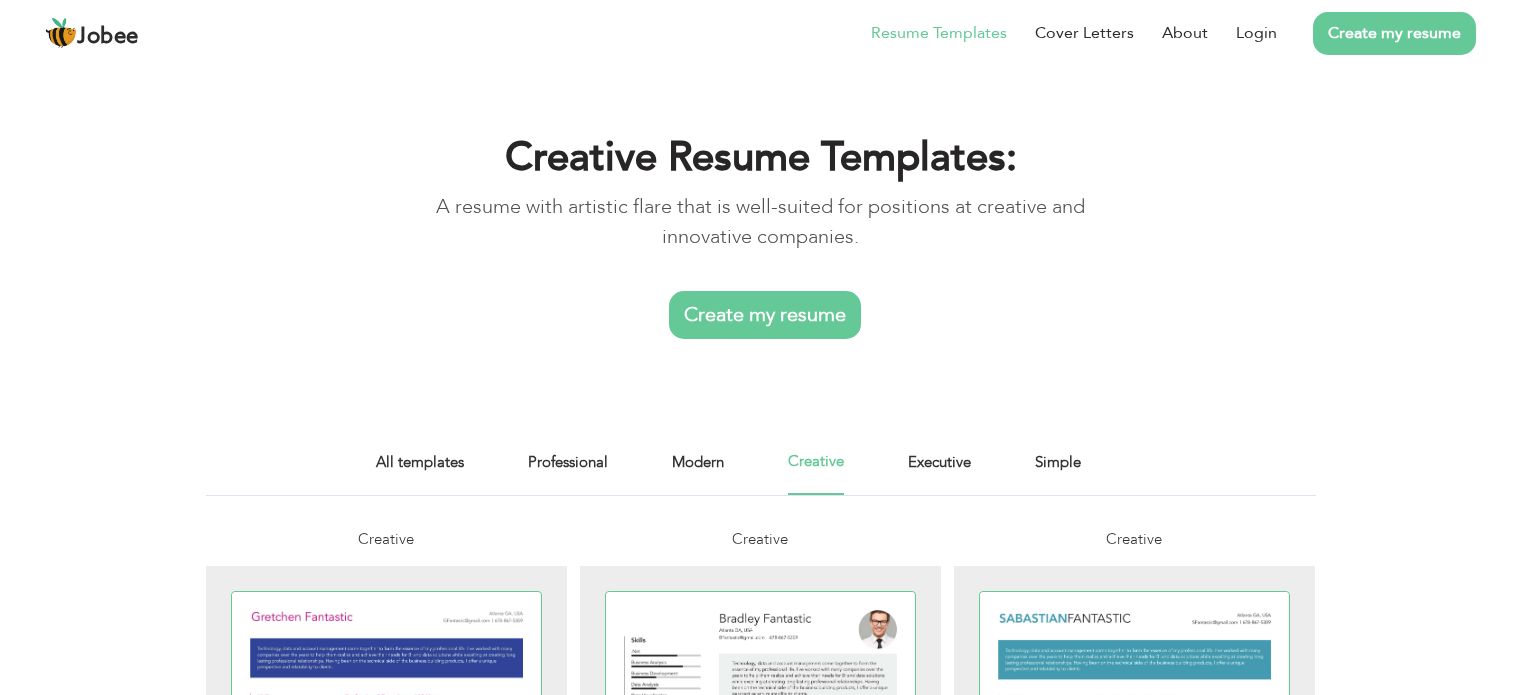 scroll, scrollTop: 0, scrollLeft: 0, axis: both 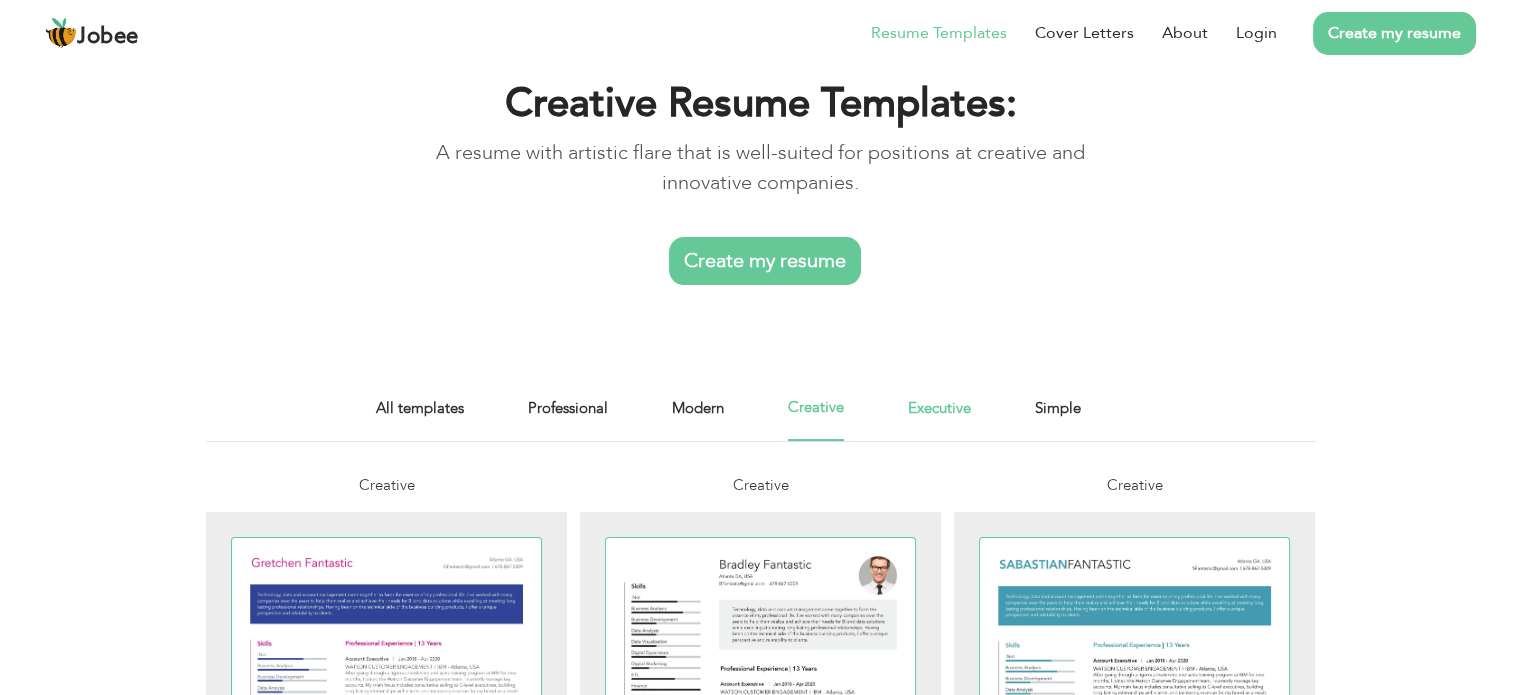click on "Executive" at bounding box center (939, 418) 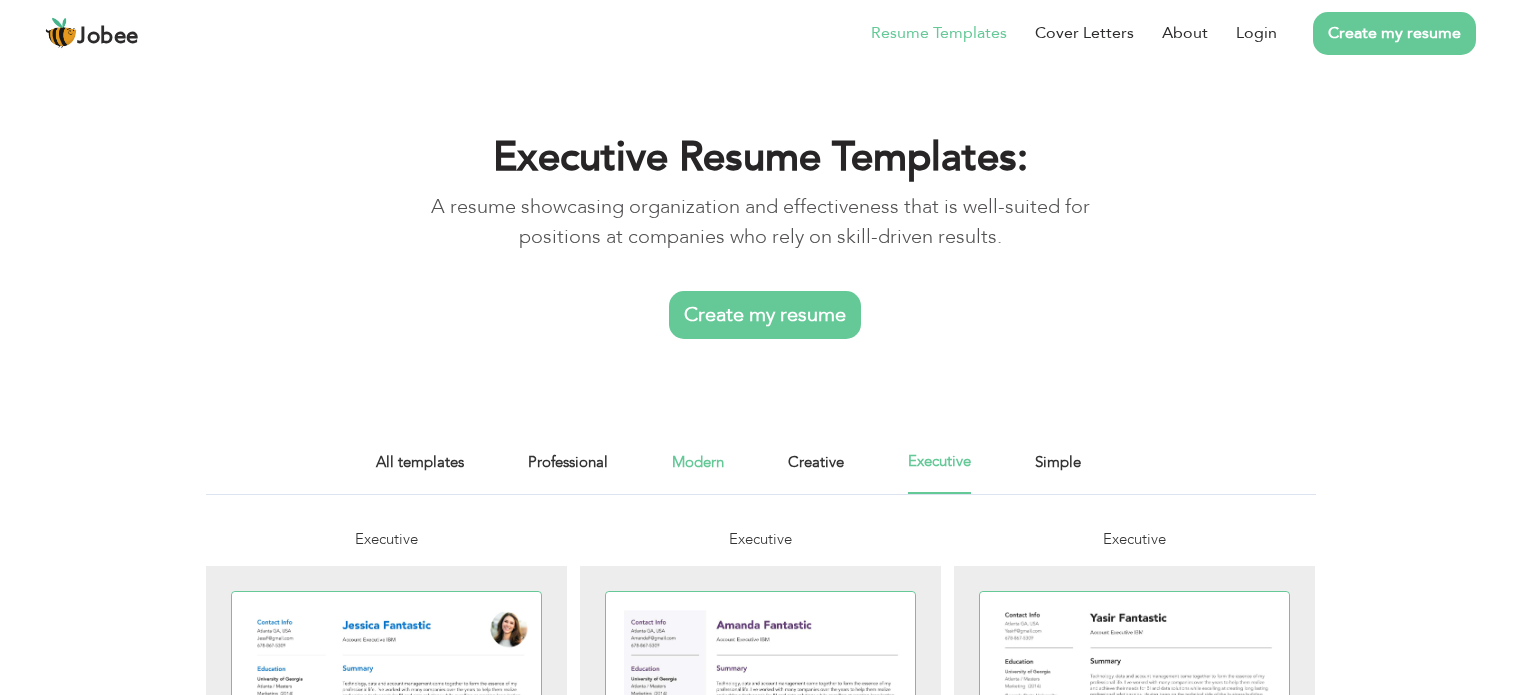 scroll, scrollTop: 0, scrollLeft: 0, axis: both 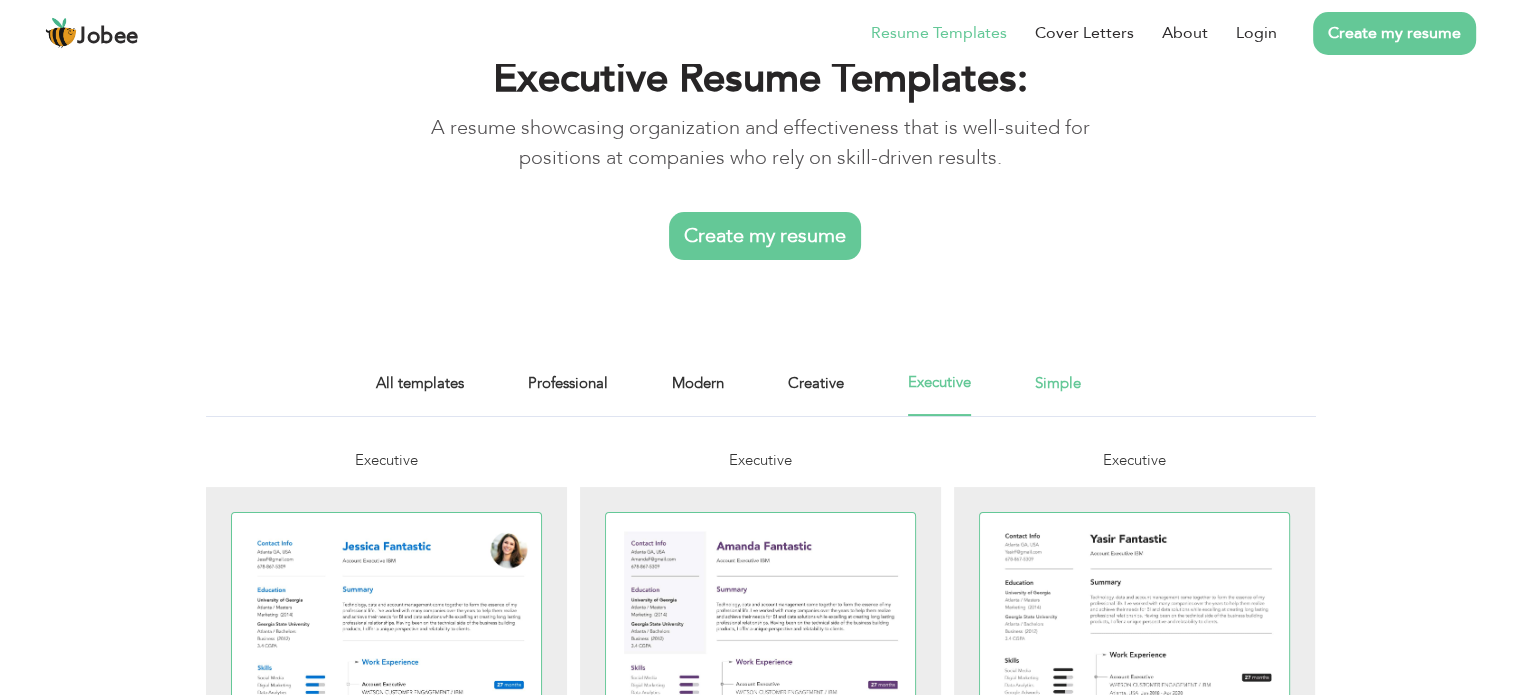click on "Simple" at bounding box center (1058, 393) 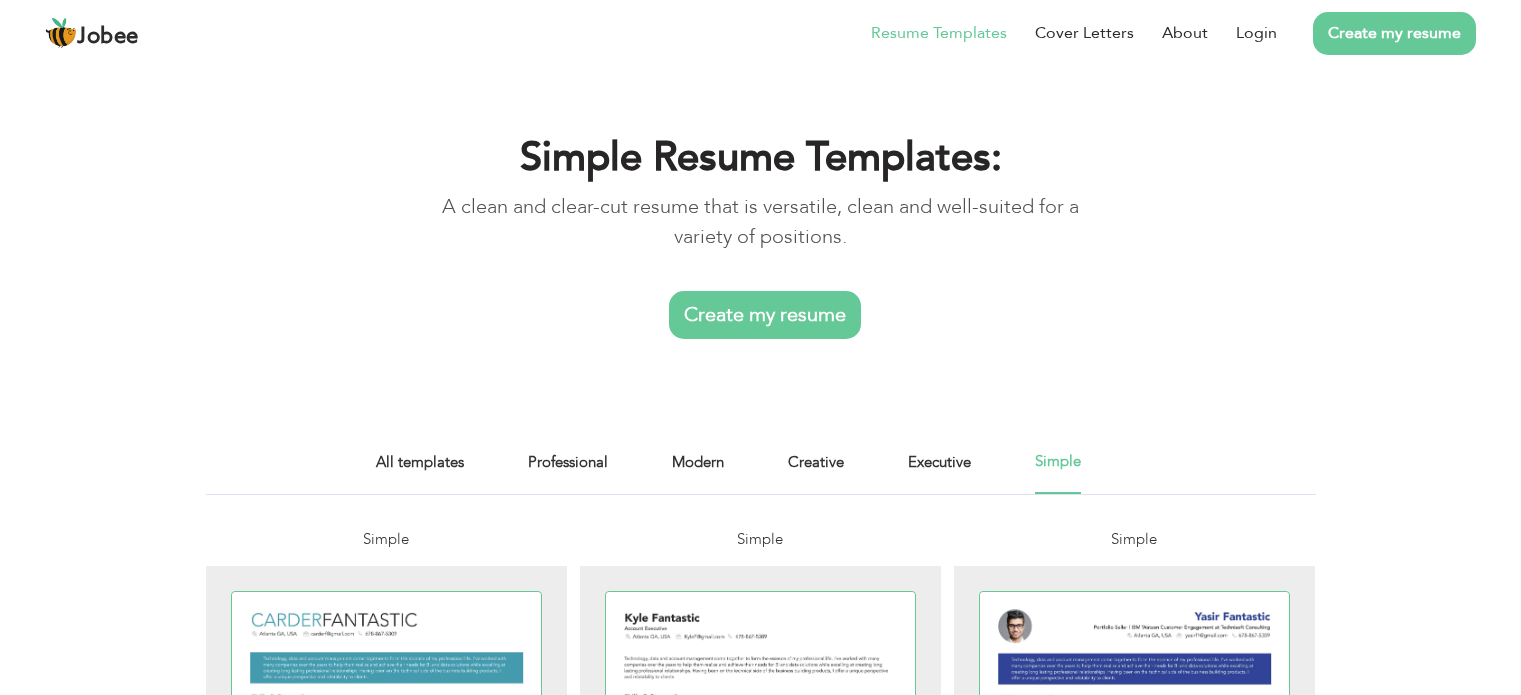 scroll, scrollTop: 0, scrollLeft: 0, axis: both 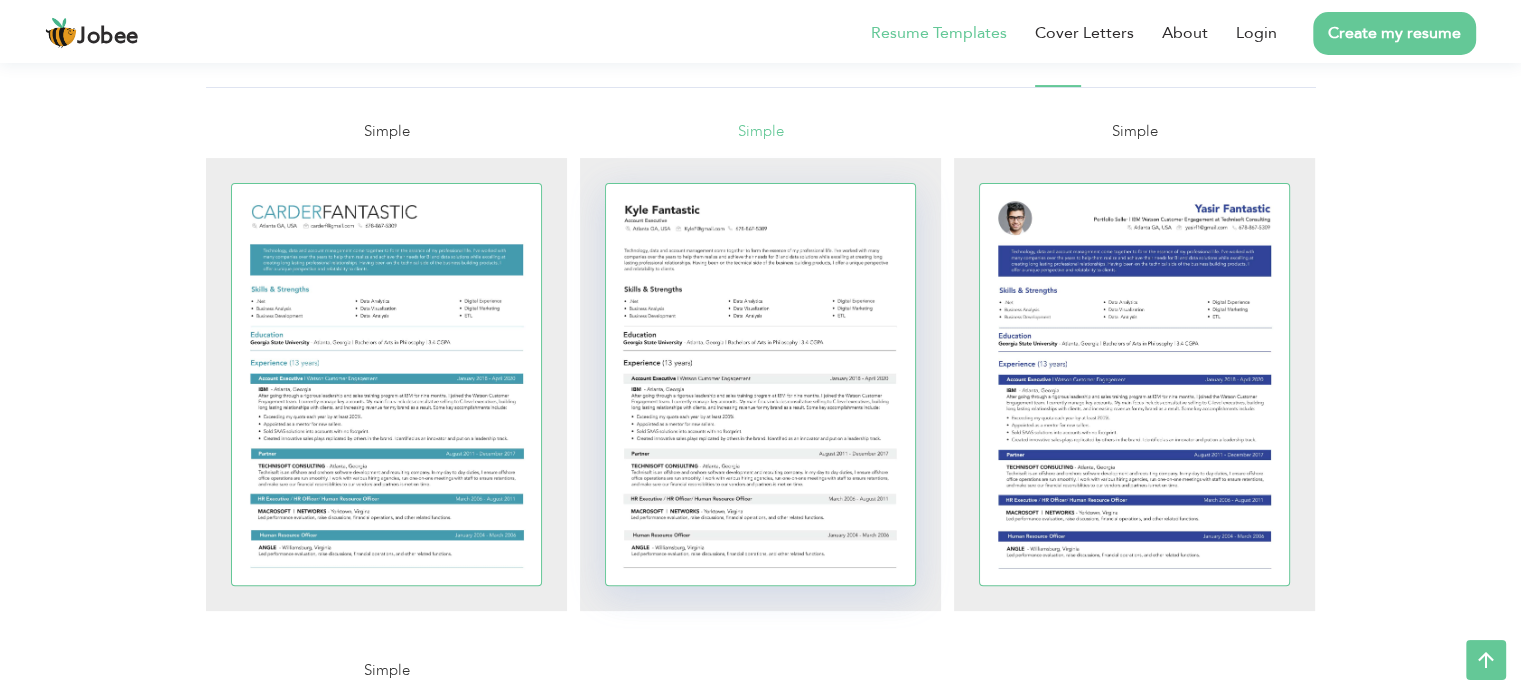 click at bounding box center (761, 384) 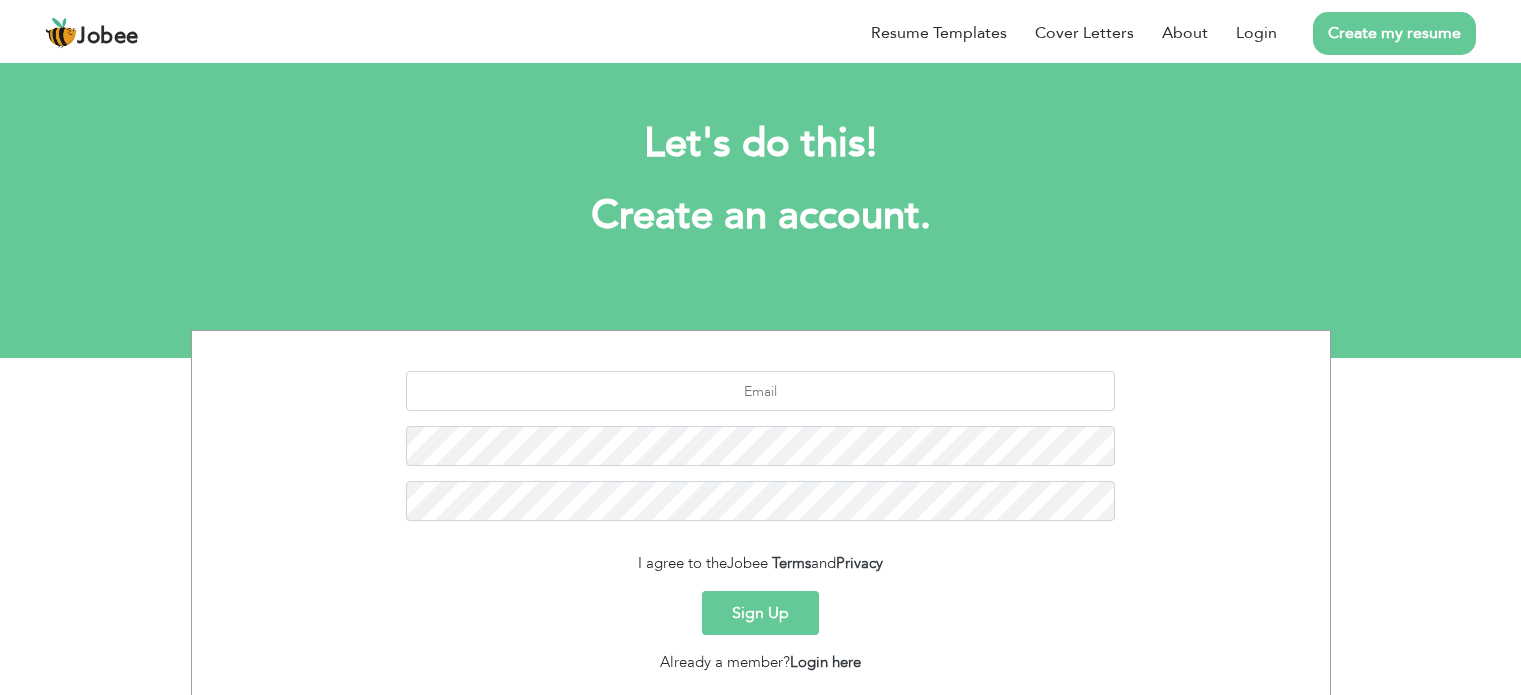 scroll, scrollTop: 0, scrollLeft: 0, axis: both 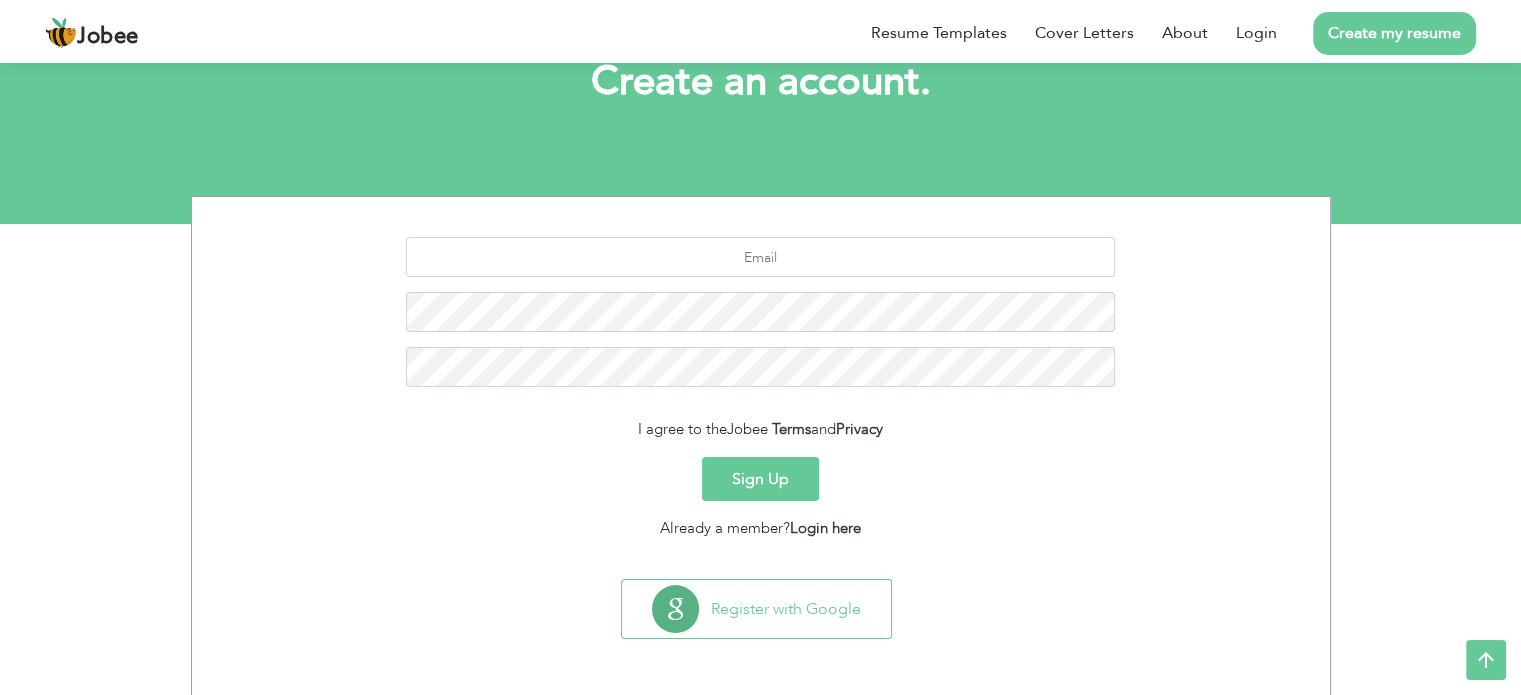 click at bounding box center (61, 33) 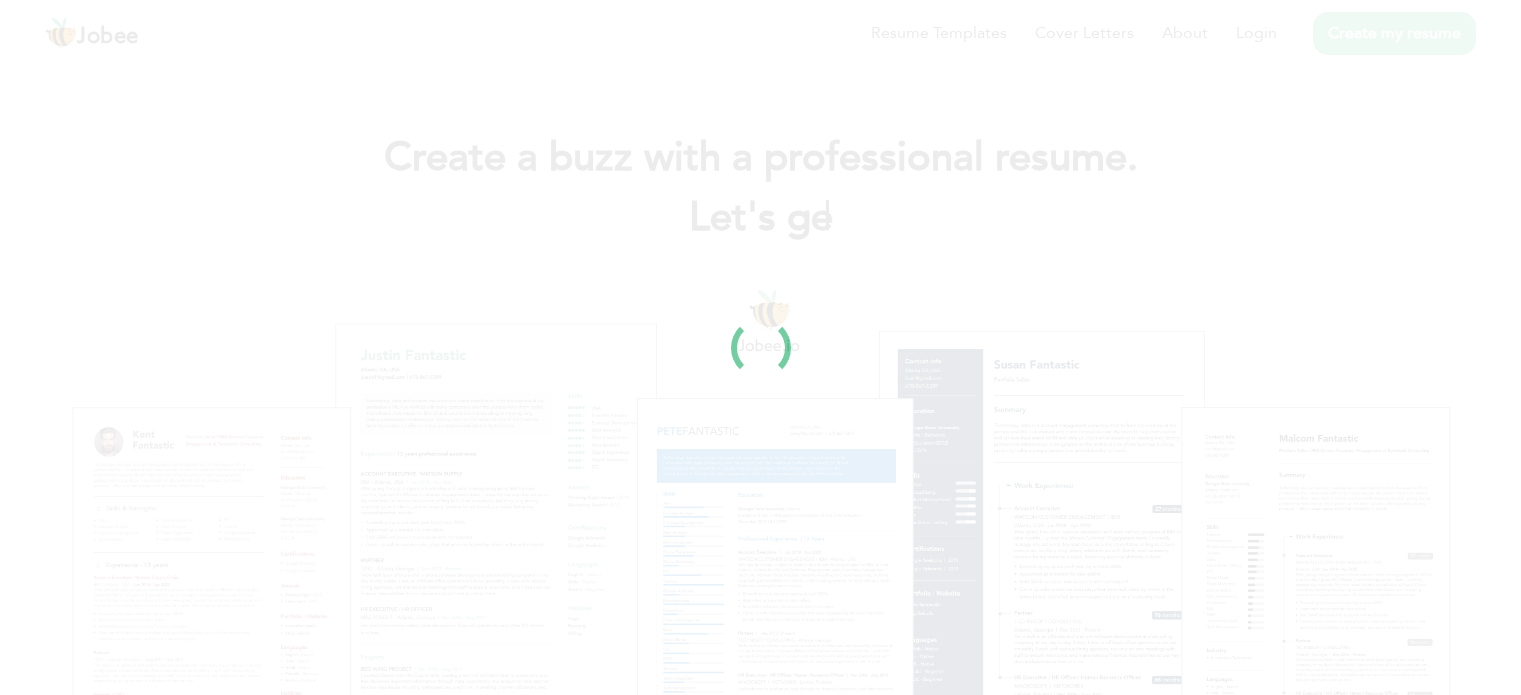 scroll, scrollTop: 0, scrollLeft: 0, axis: both 